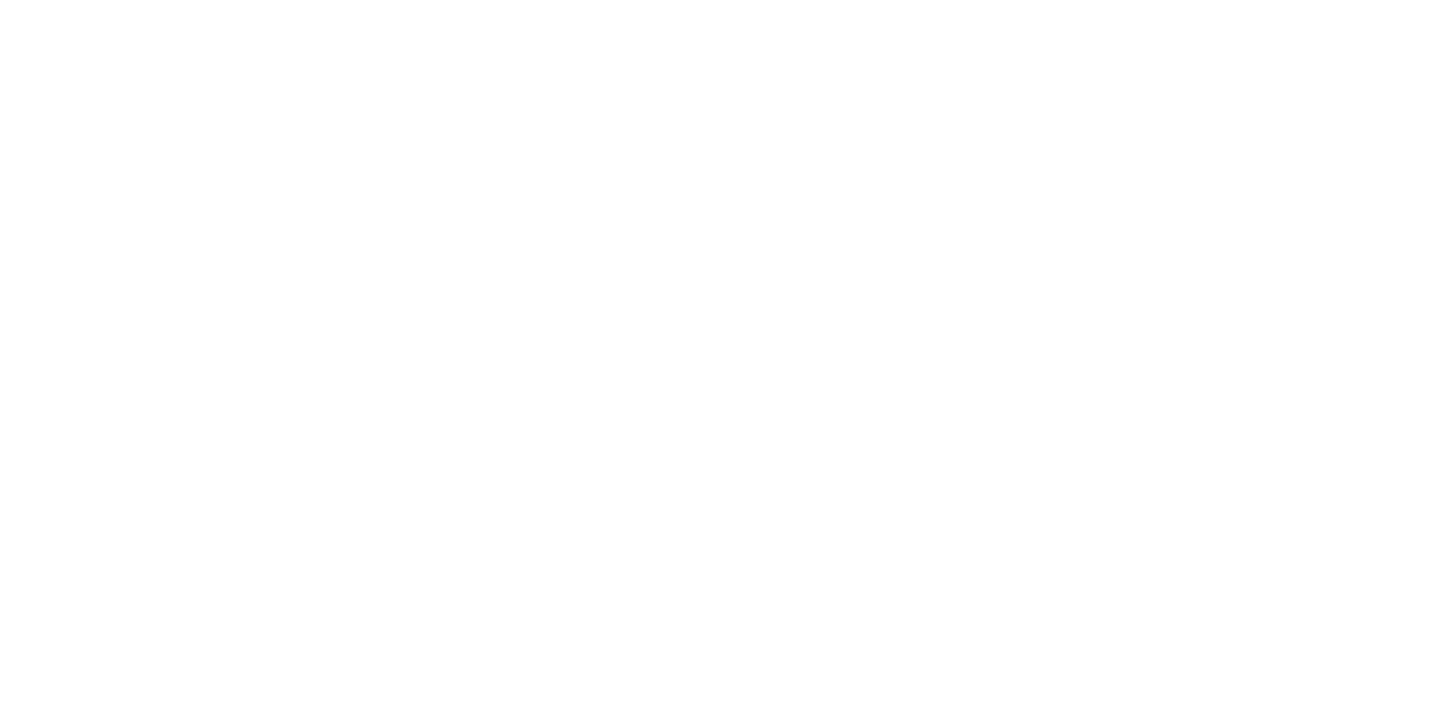 scroll, scrollTop: 0, scrollLeft: 0, axis: both 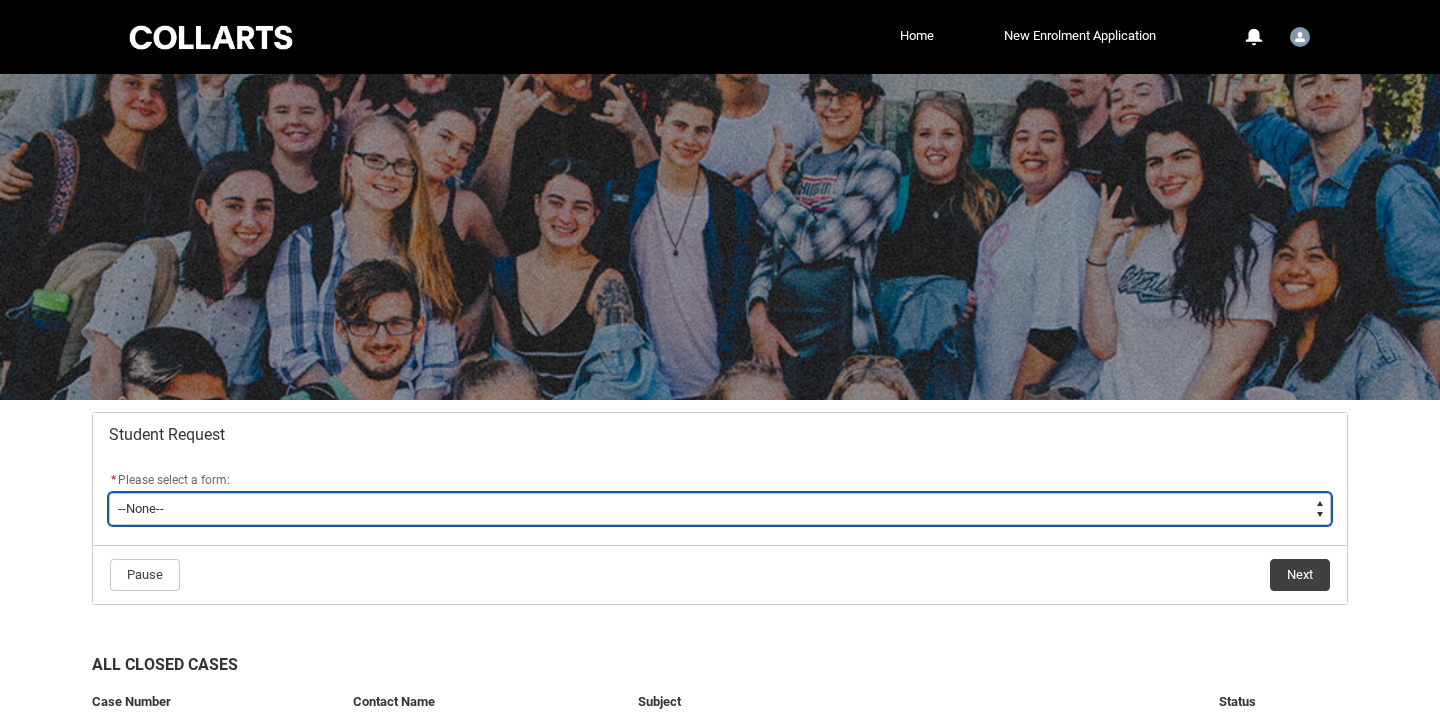 click on "--None-- Academic Transcript Application to Appeal Assignment Extension Change of Legal Name Course Credit / RPL Course Transfer Deferral / Leave of Absence Enrolment Variation Financial Hardship Program General Enquiry Grievance Reasonable Adjustment Return to Study Application Special Consideration Tuition Fee Refund Withdraw & Cancel Enrolment Information Release" at bounding box center (720, 509) 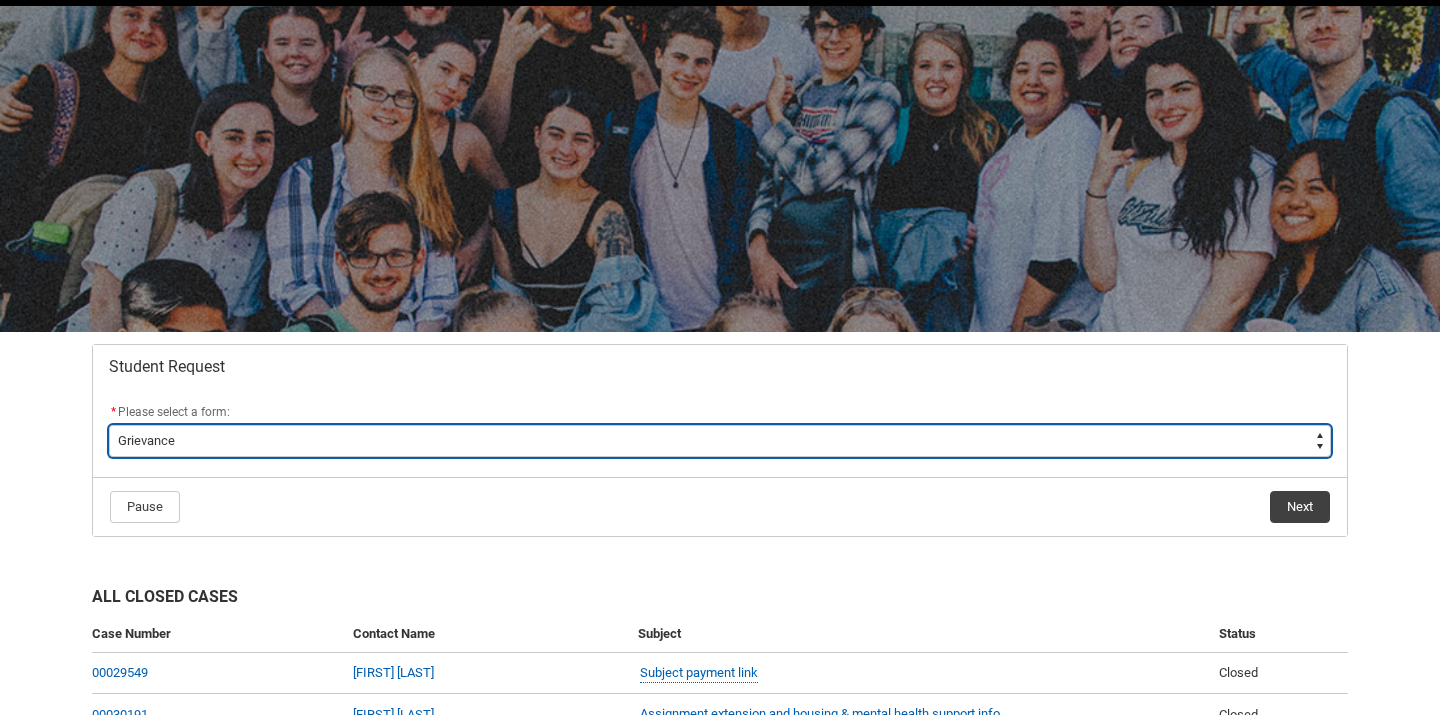 scroll, scrollTop: 84, scrollLeft: 0, axis: vertical 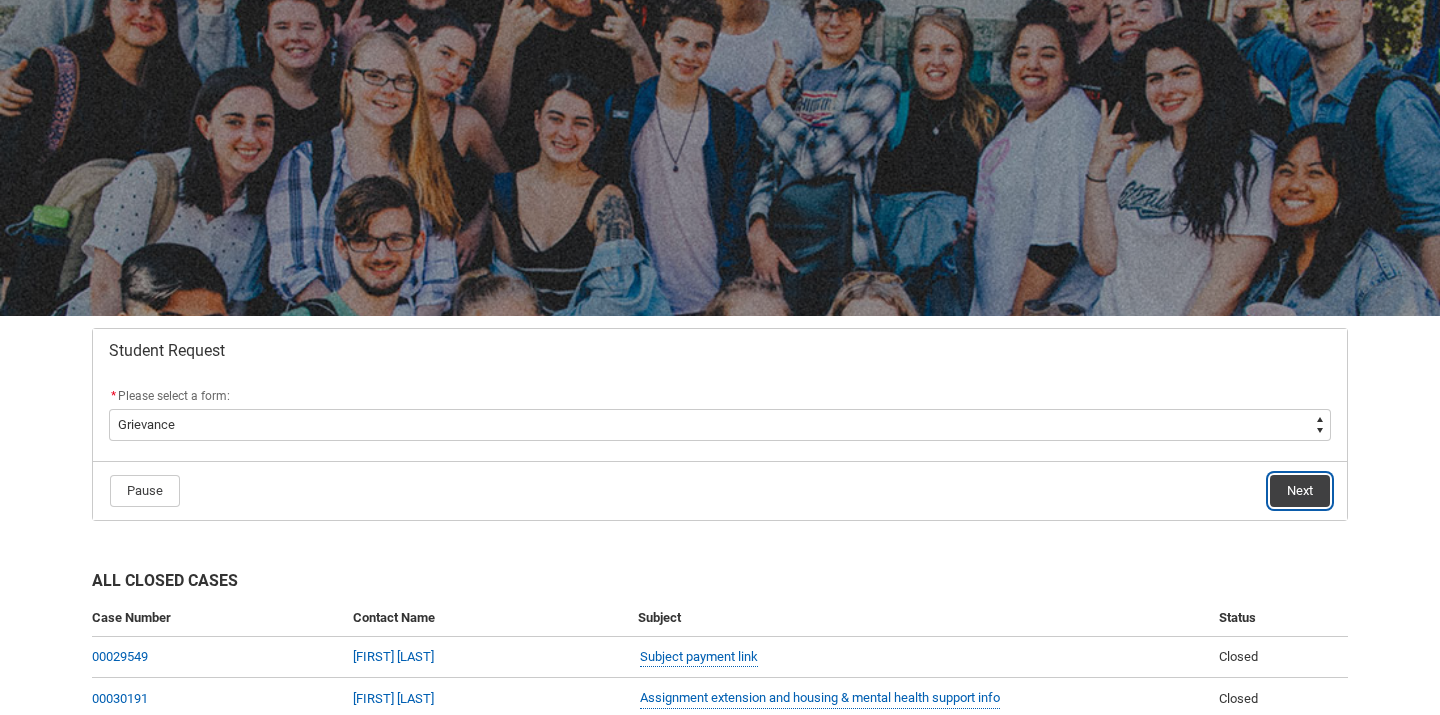 click on "Next" 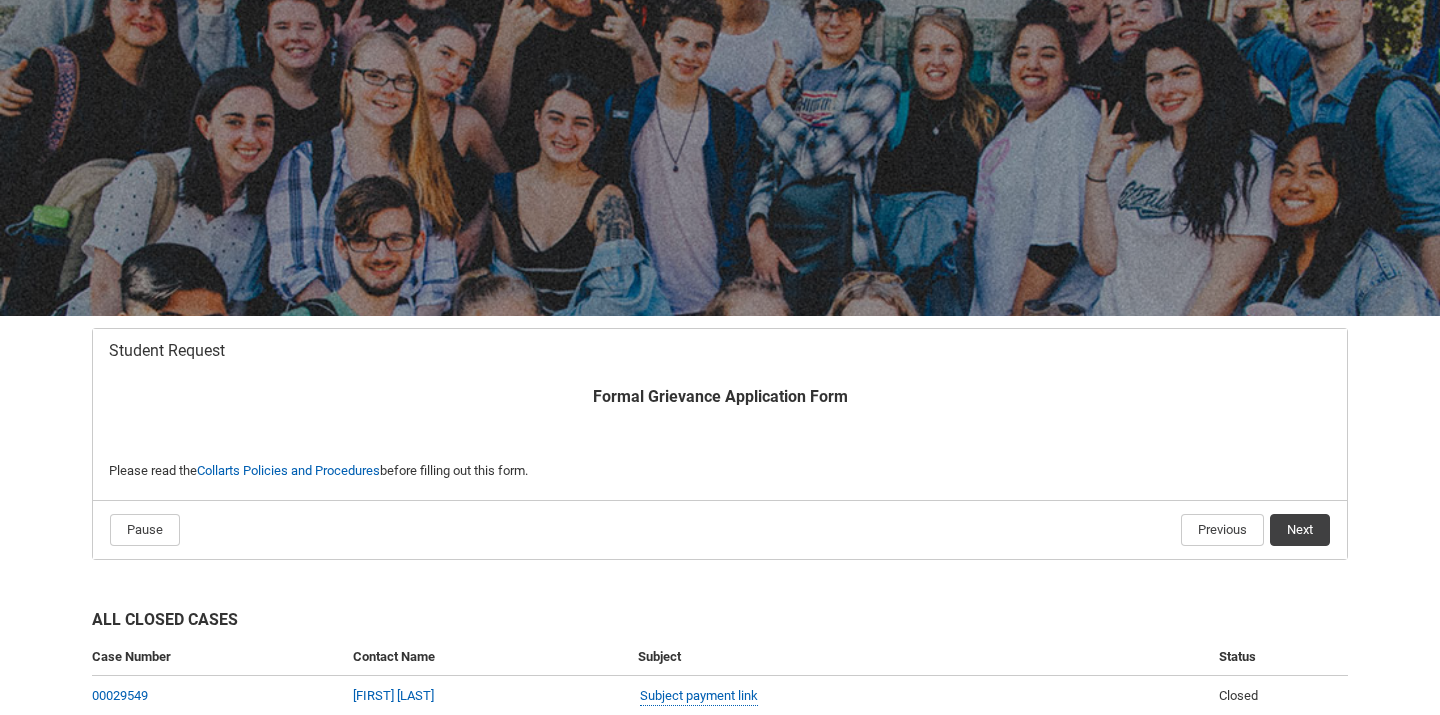 scroll, scrollTop: 213, scrollLeft: 0, axis: vertical 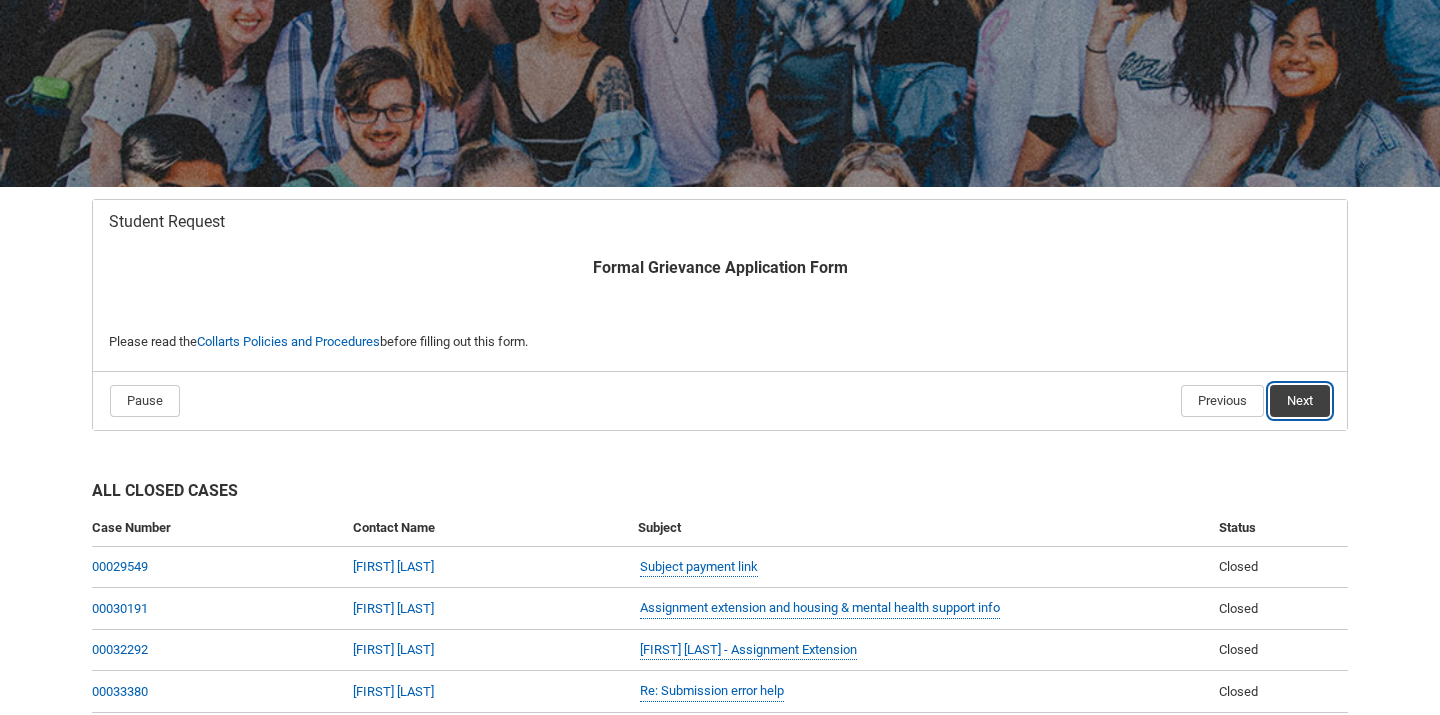 click on "Next" 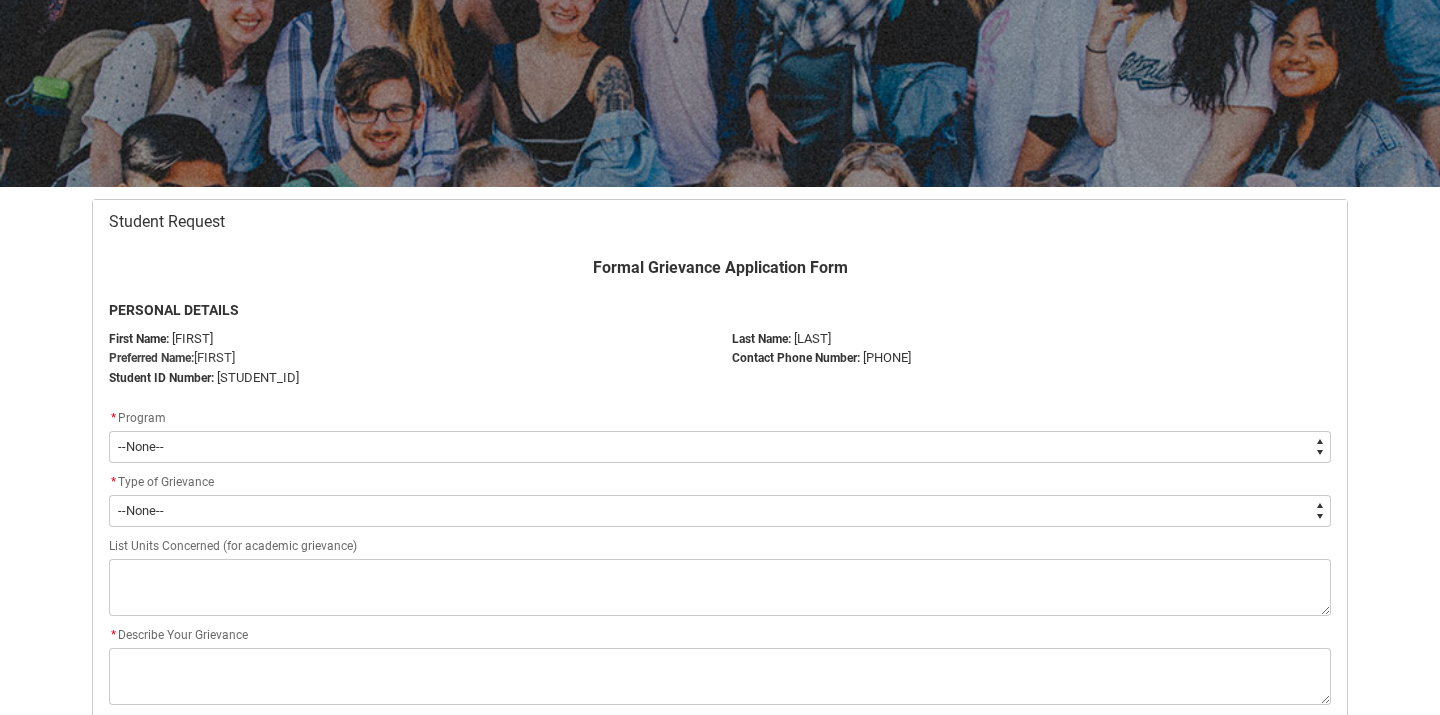 click on "--None-- Bachelor of Fashion Marketing (Branding and Communications) V1" at bounding box center [720, 447] 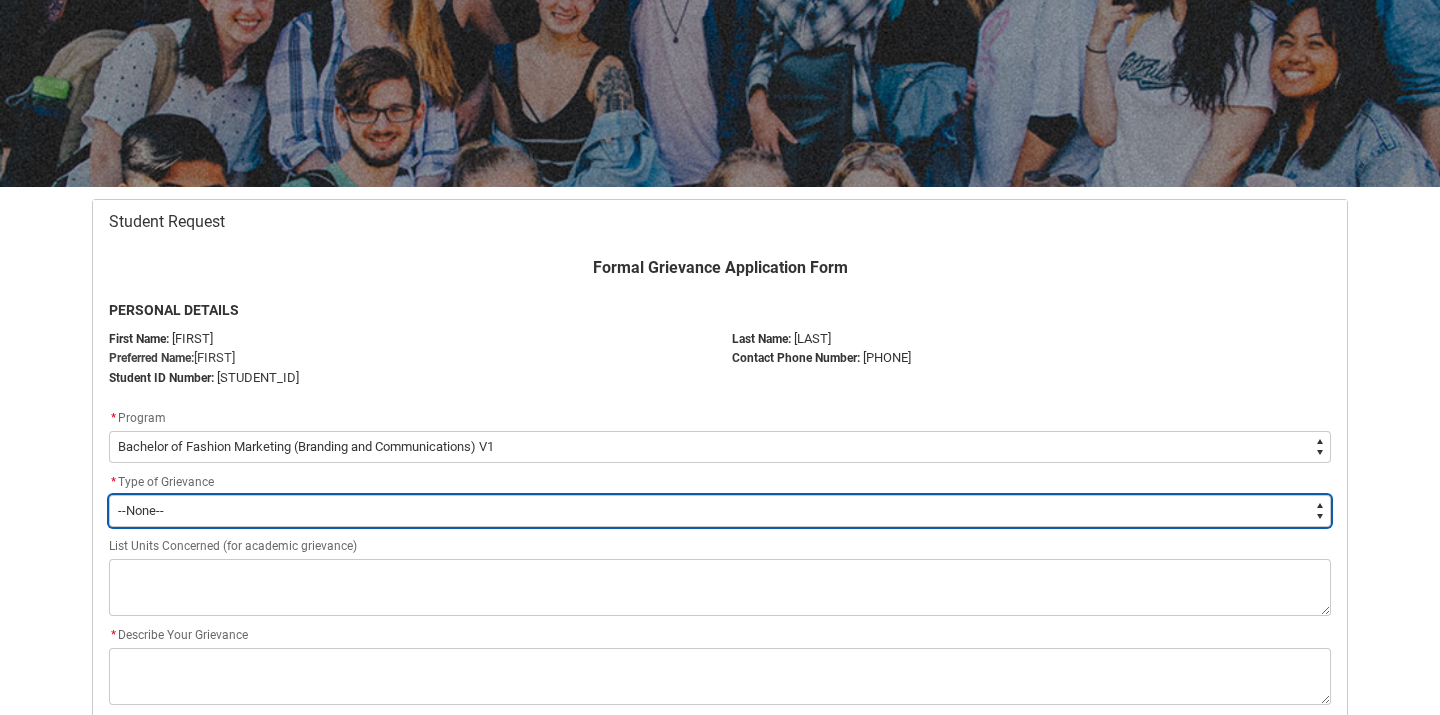click on "--None-- Academic Non-Academic" at bounding box center [720, 511] 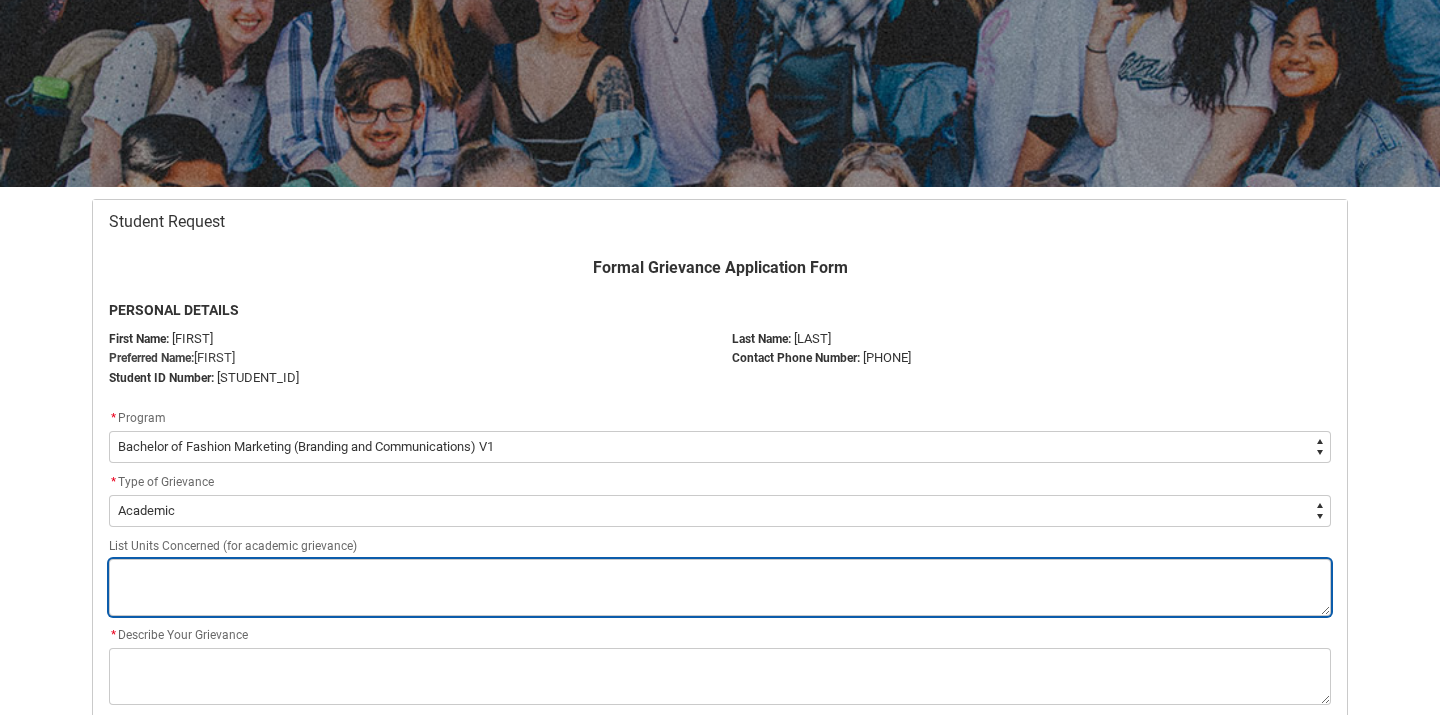 click at bounding box center (720, 587) 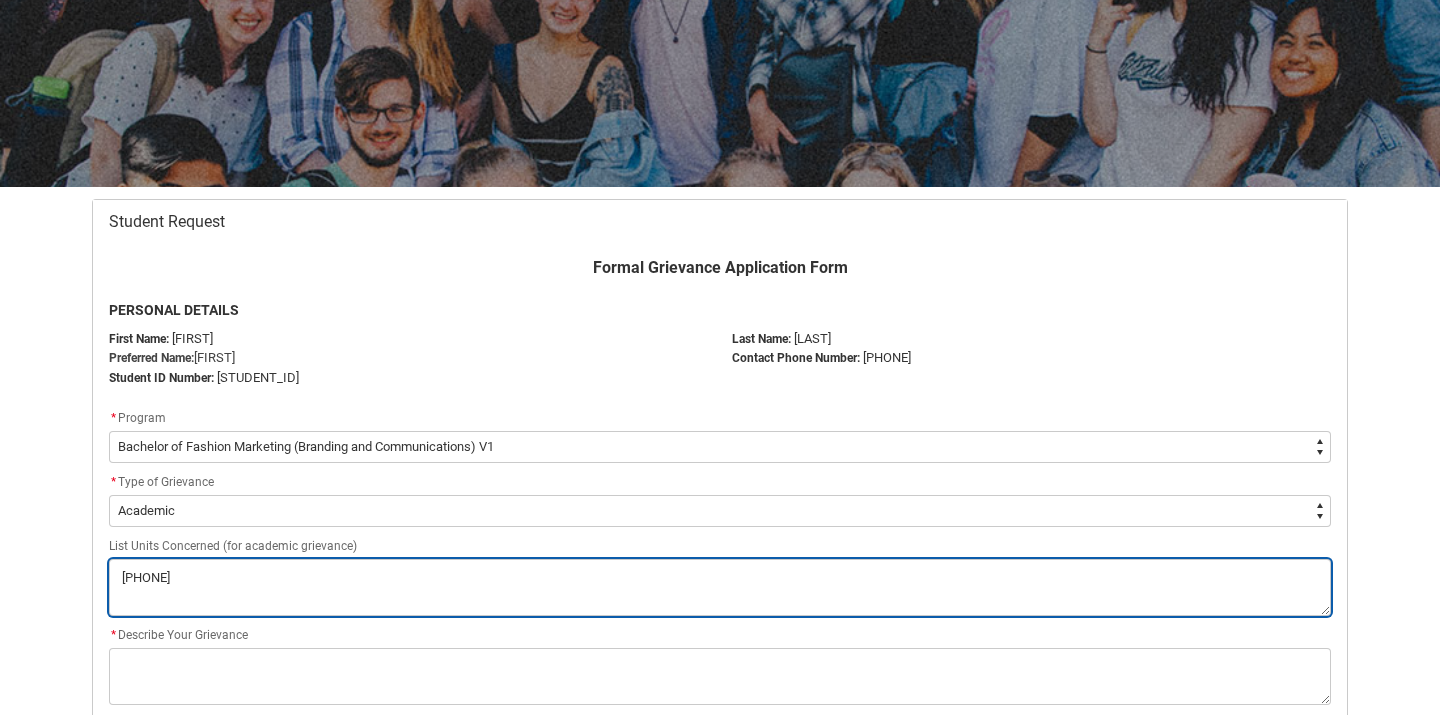 type on "[PHONE]" 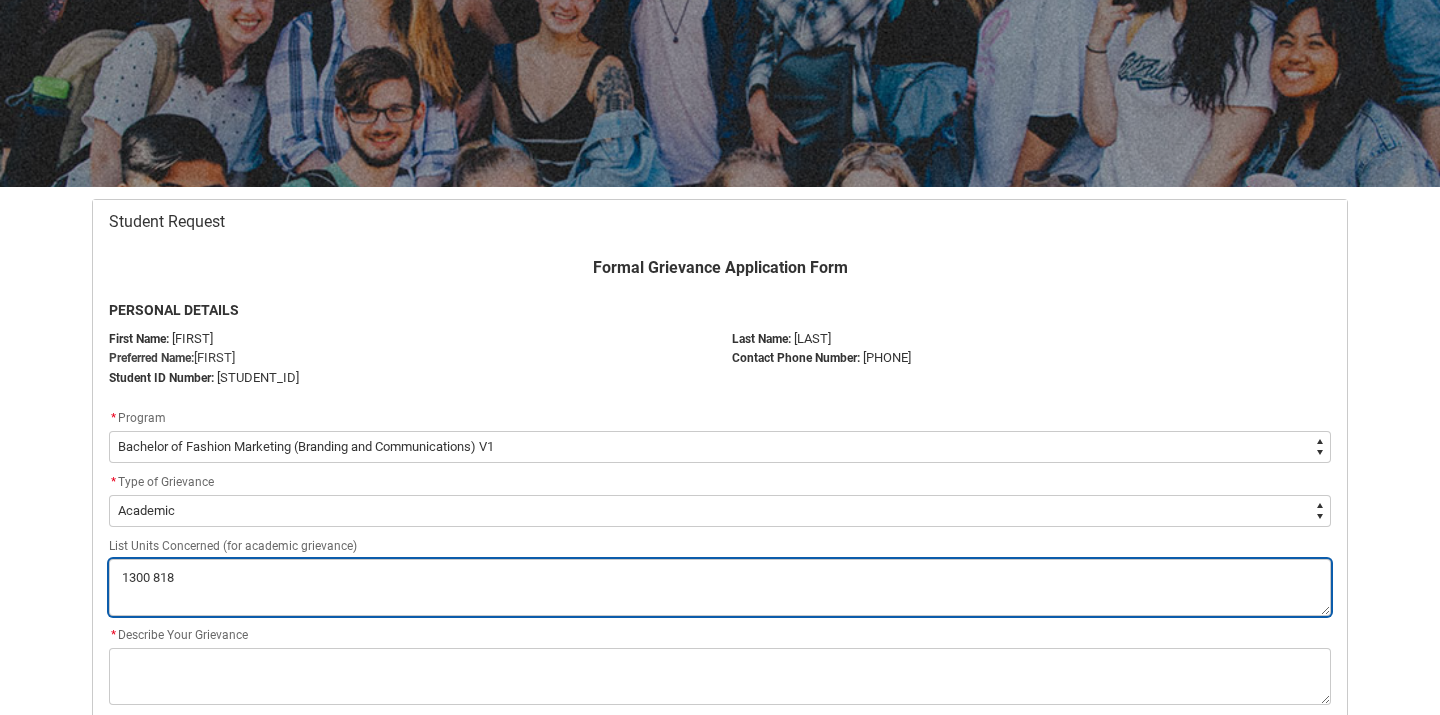 type on "1300 818" 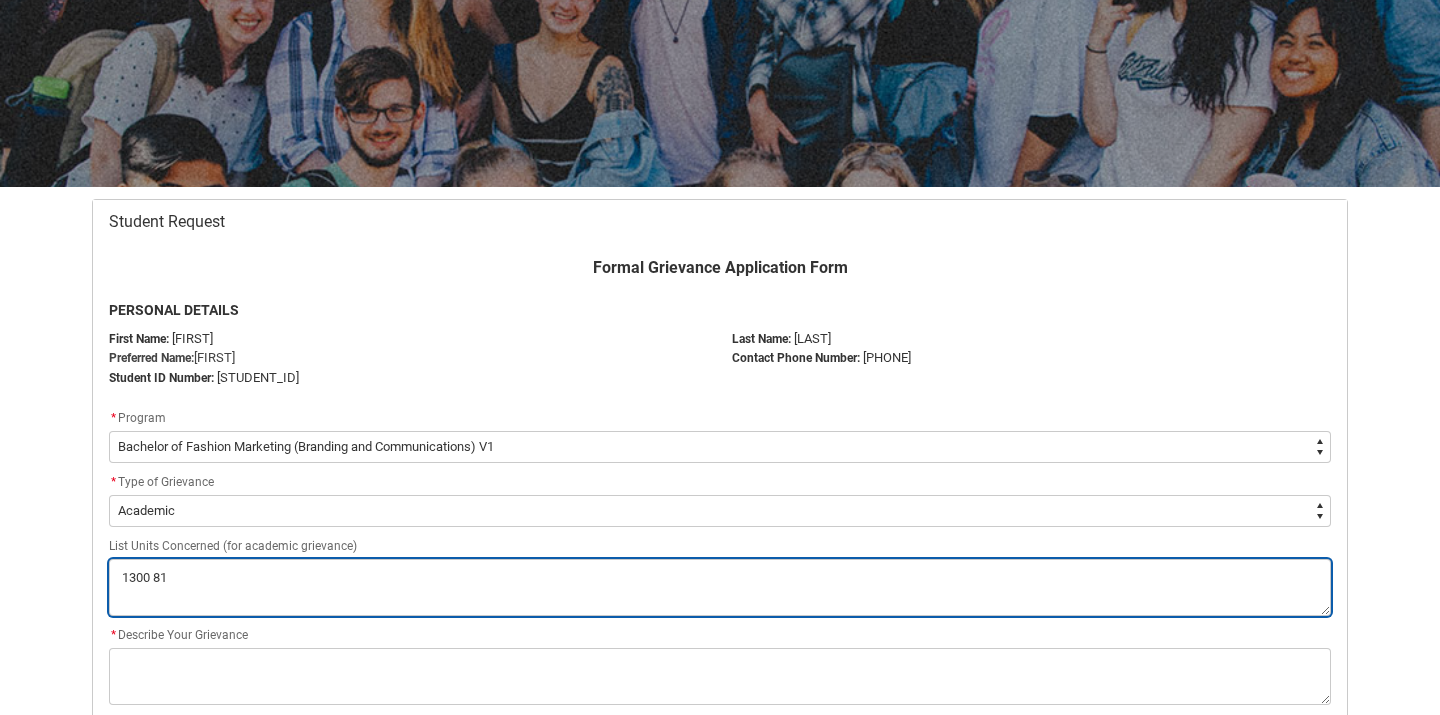 type on "[PHONE]" 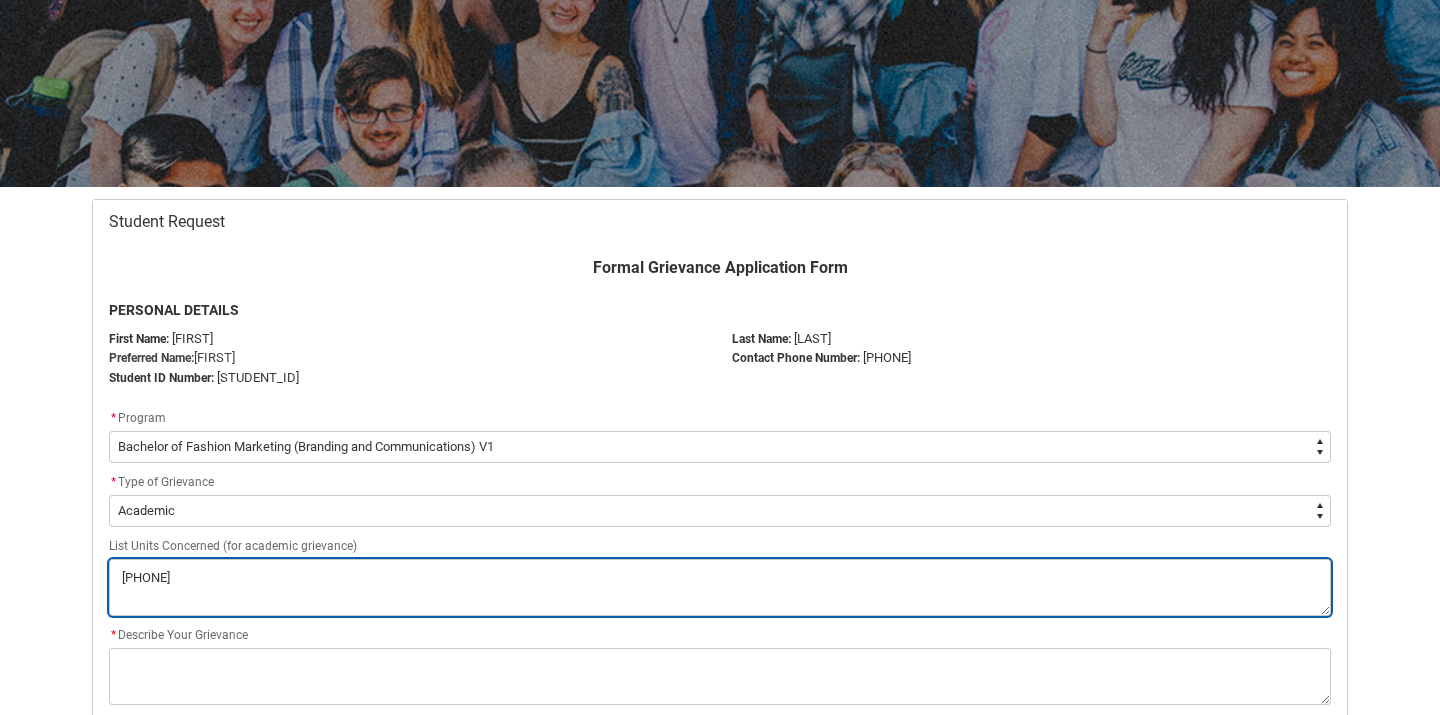 type on "1300" 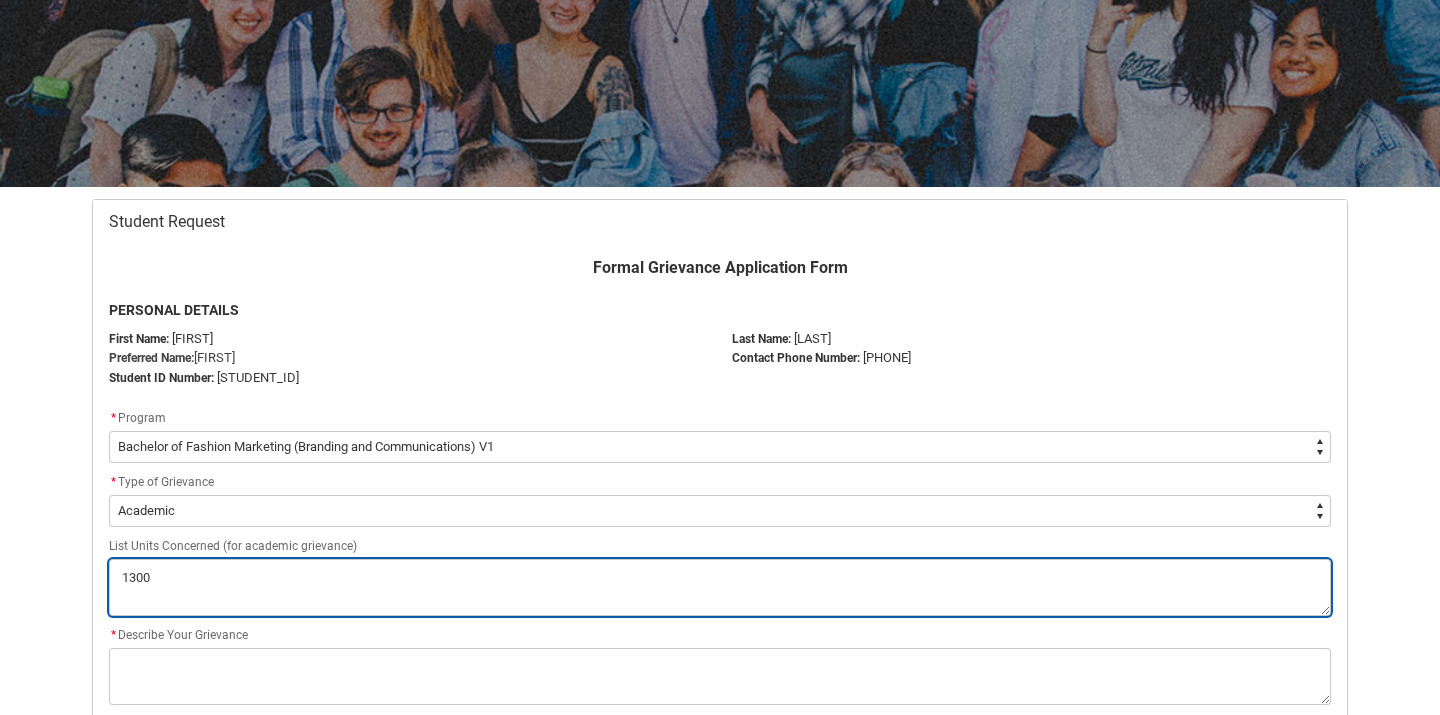 type on "1300" 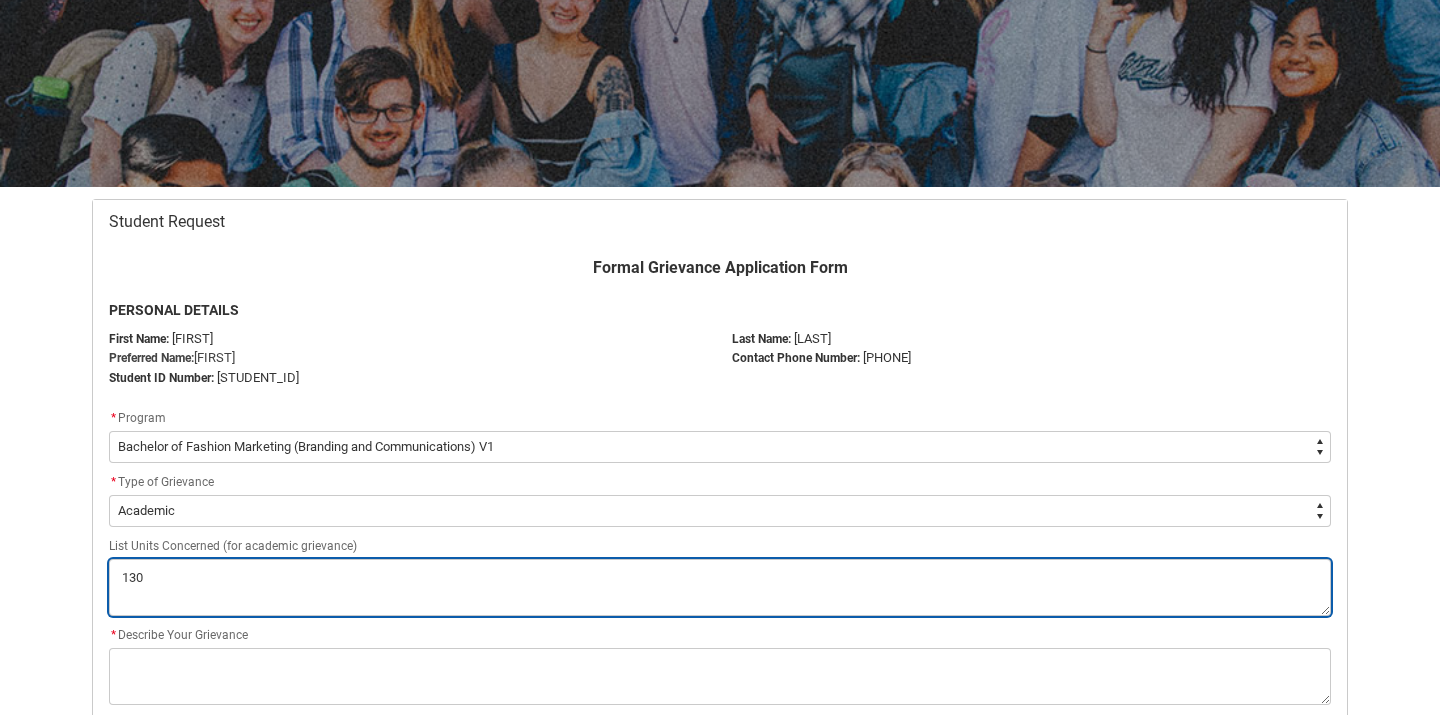 type on "13" 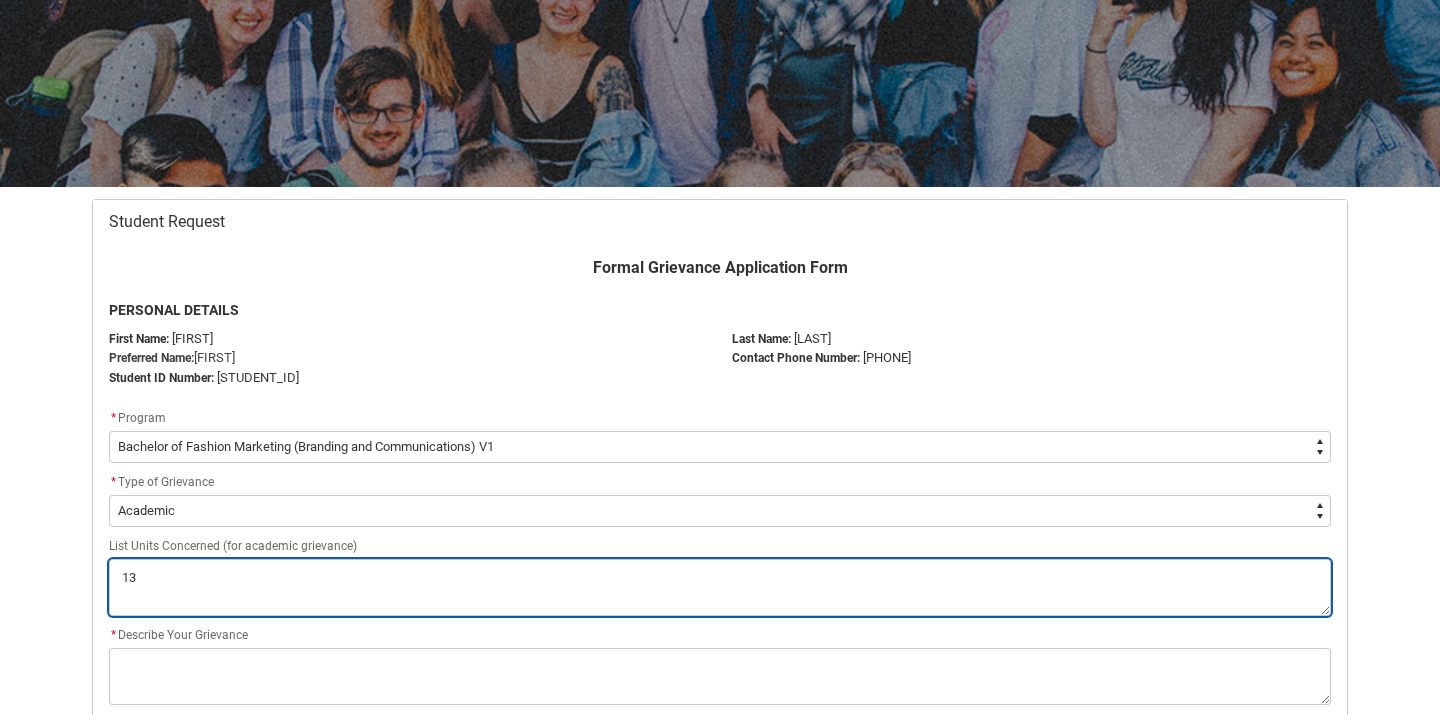 type on "1" 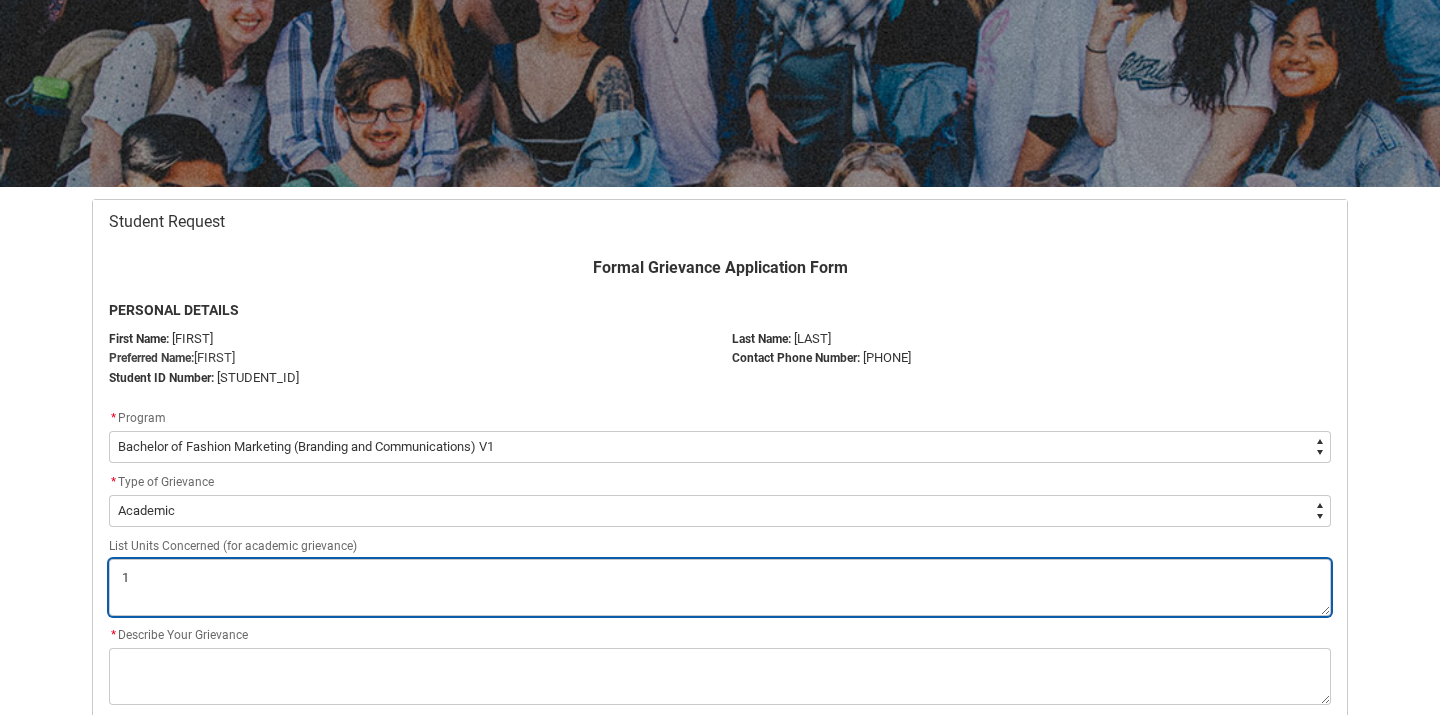 type 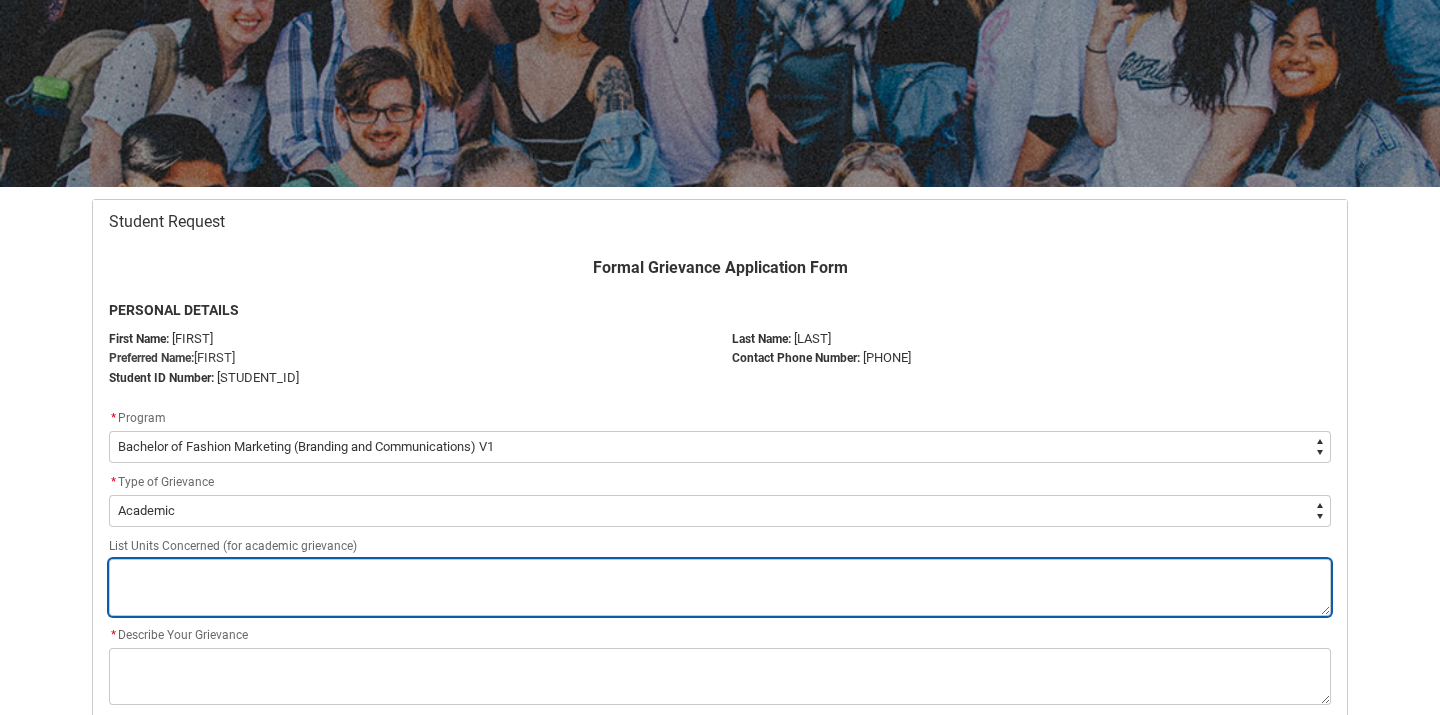 type on "I" 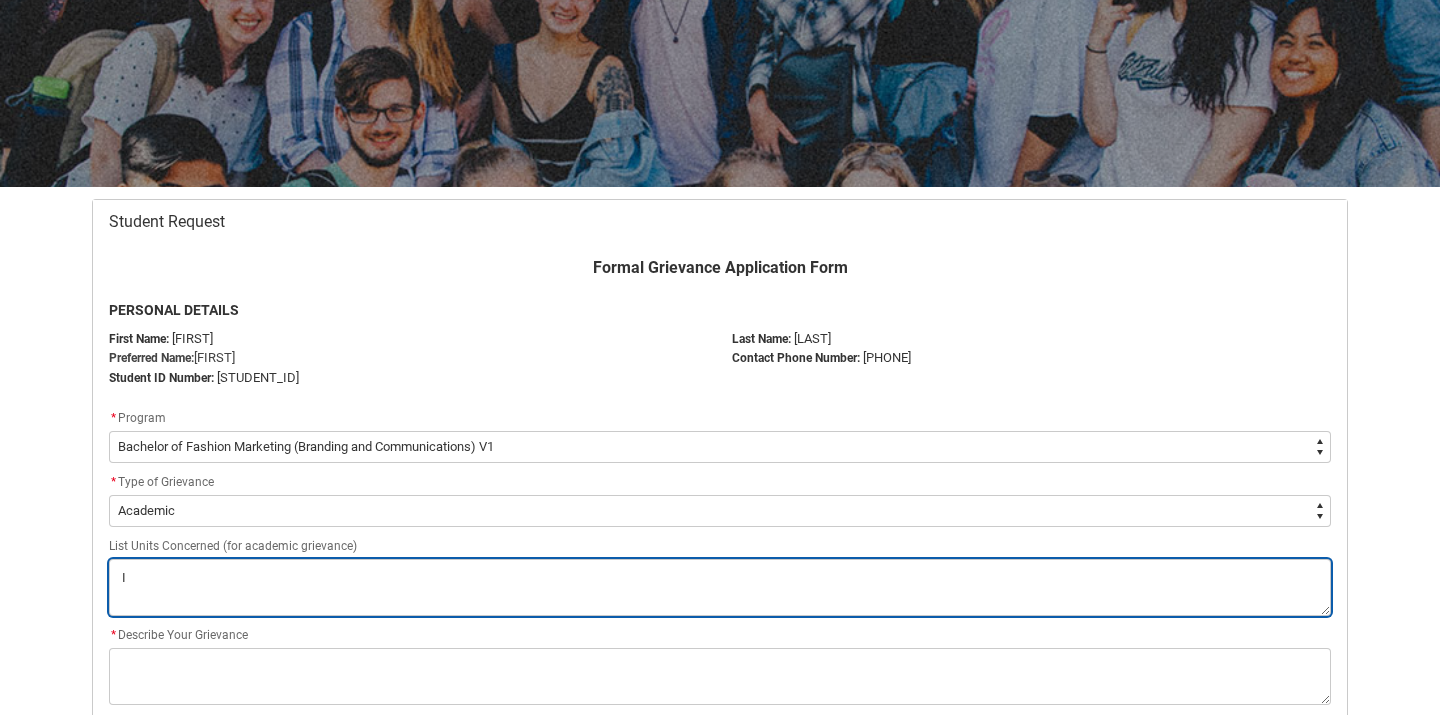 type on "In" 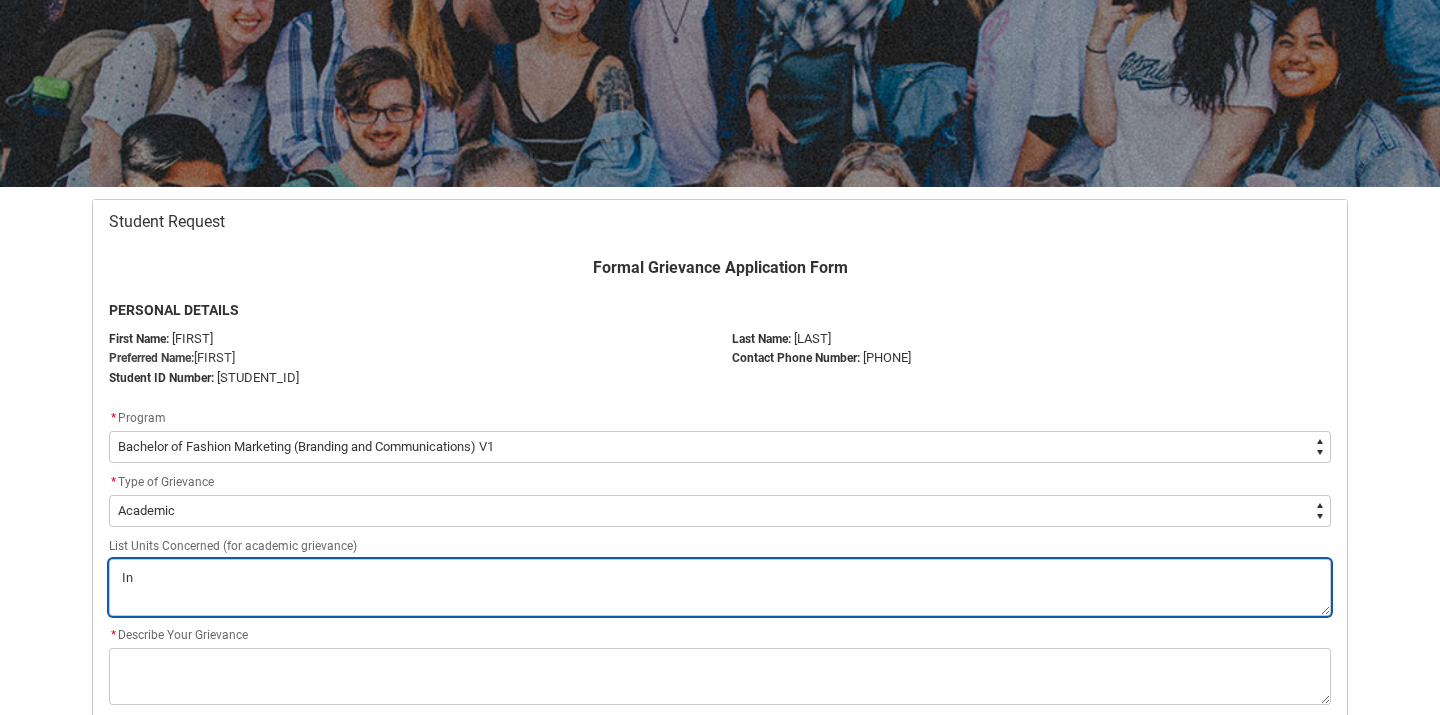 type on "Ind" 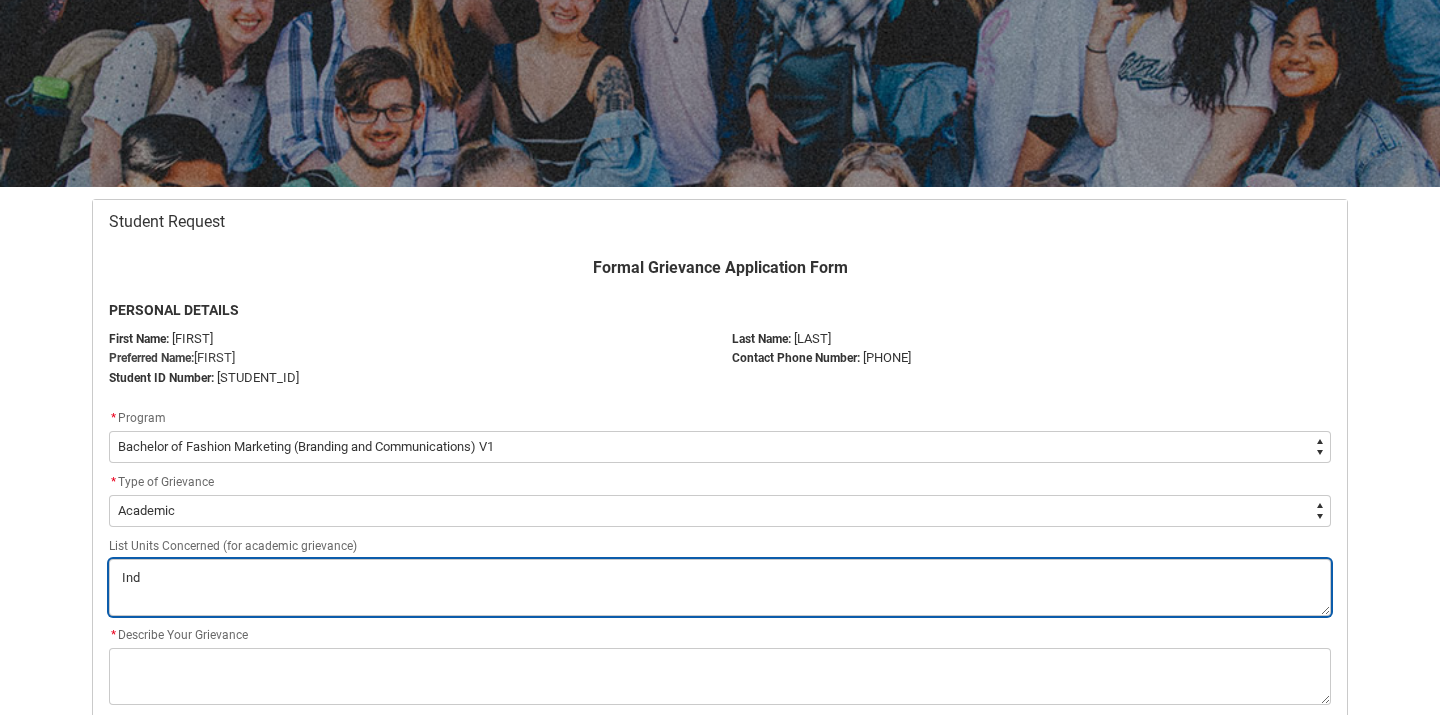 type on "Indu" 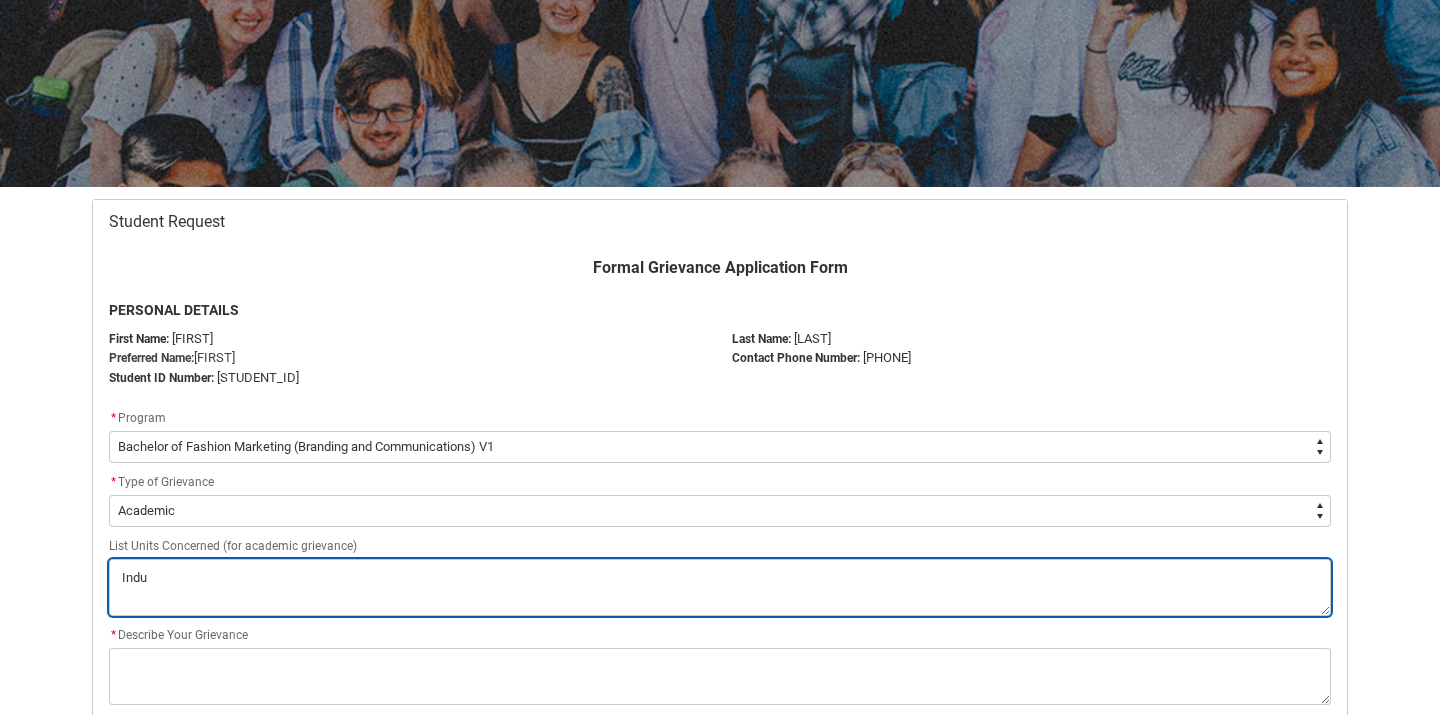 type on "Indus" 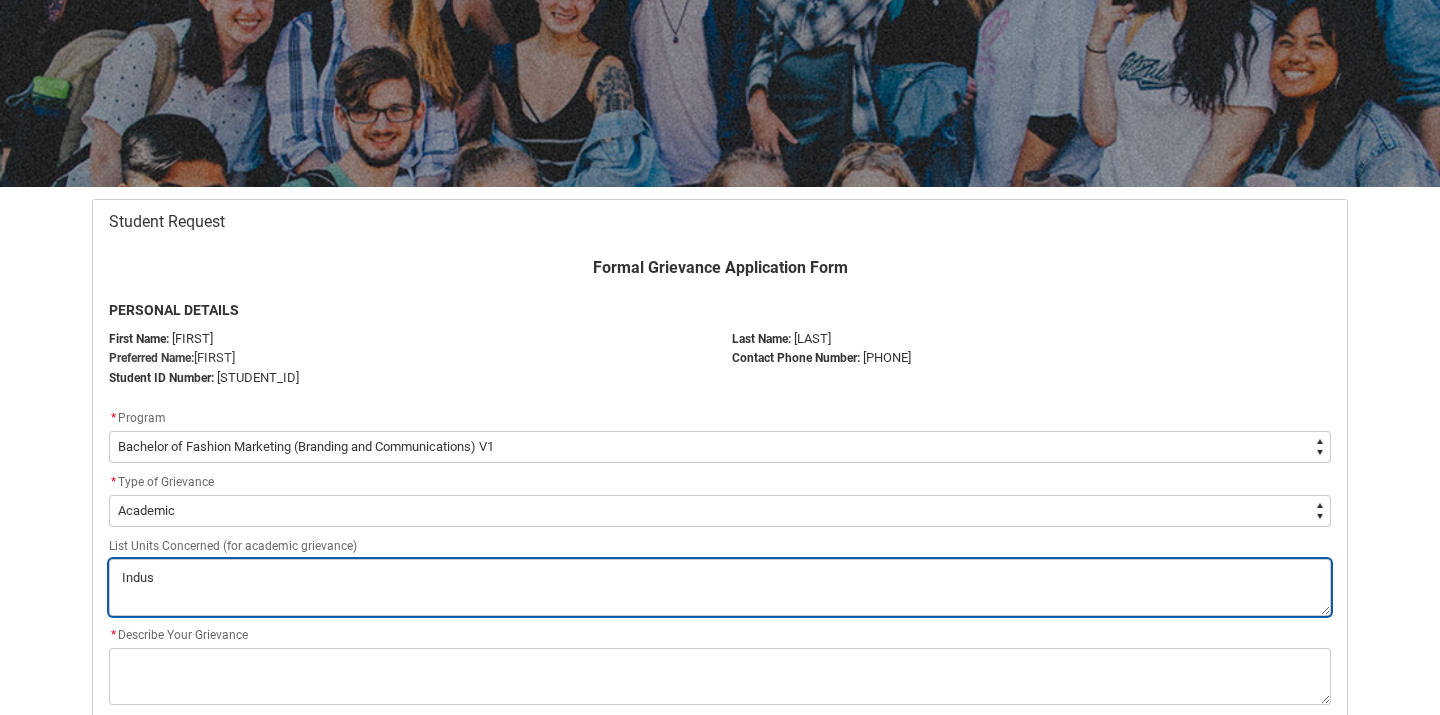 type on "Indust" 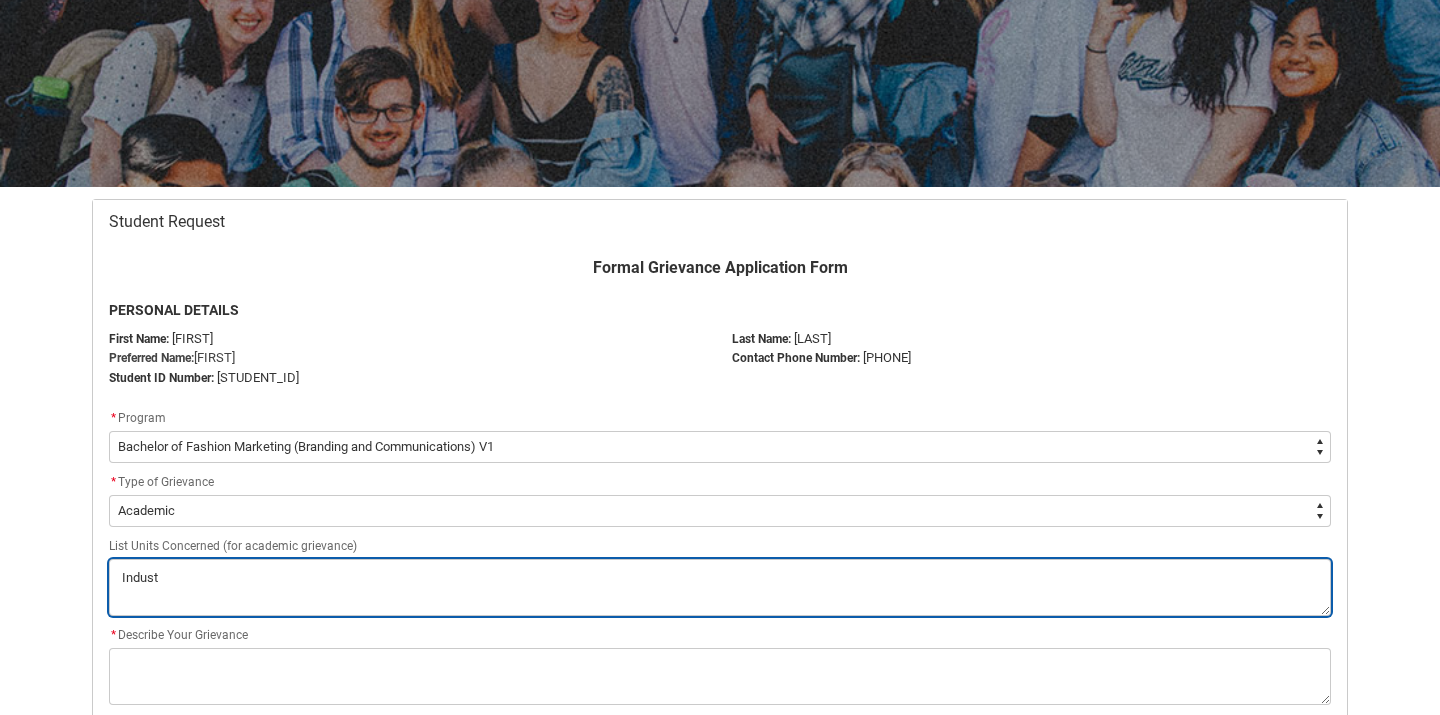 type on "Industr" 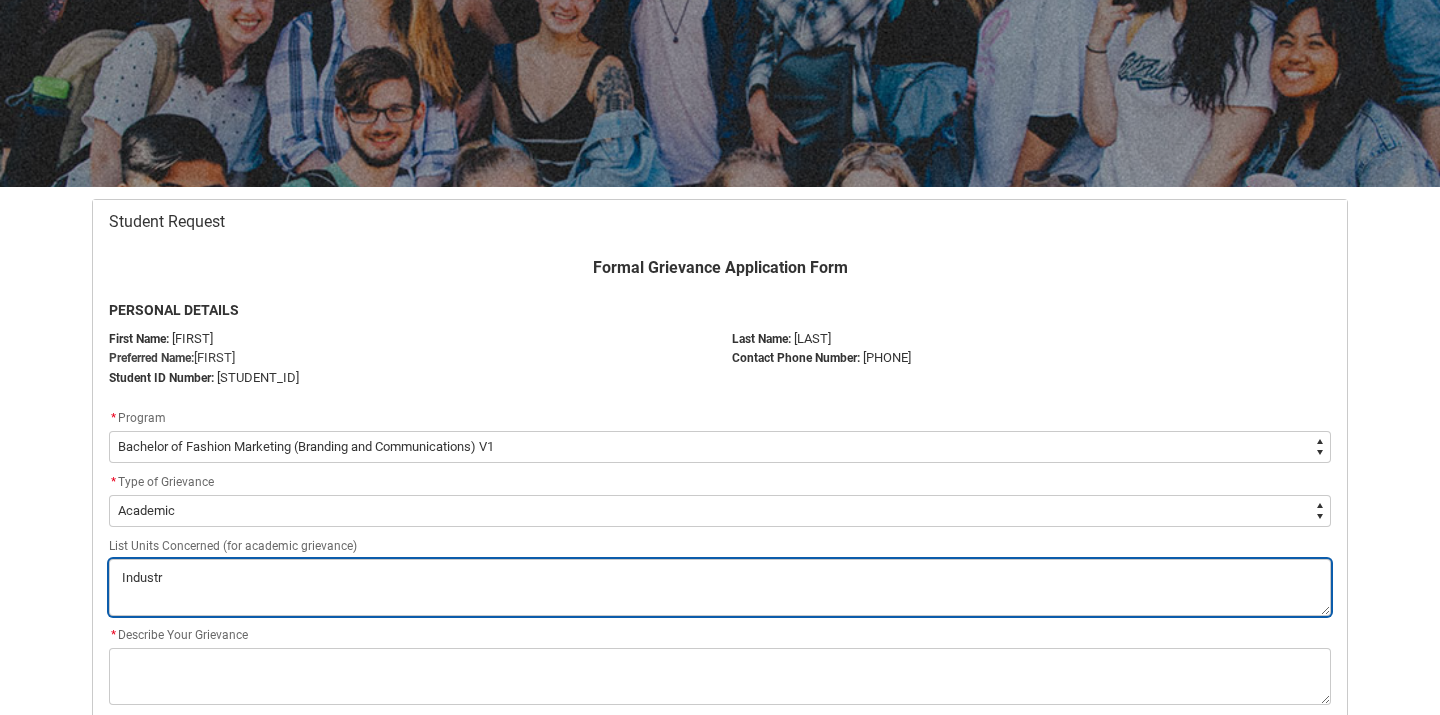 type on "Industry" 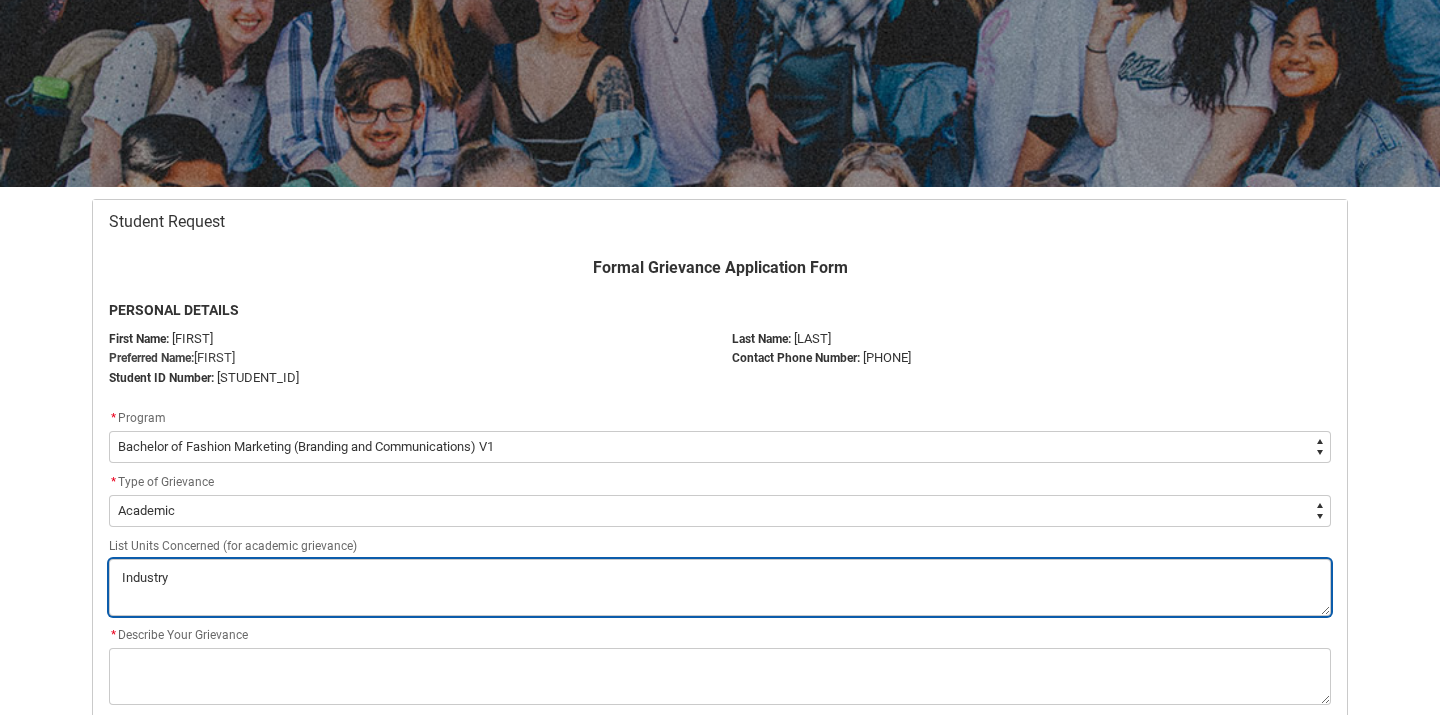 type on "Industry" 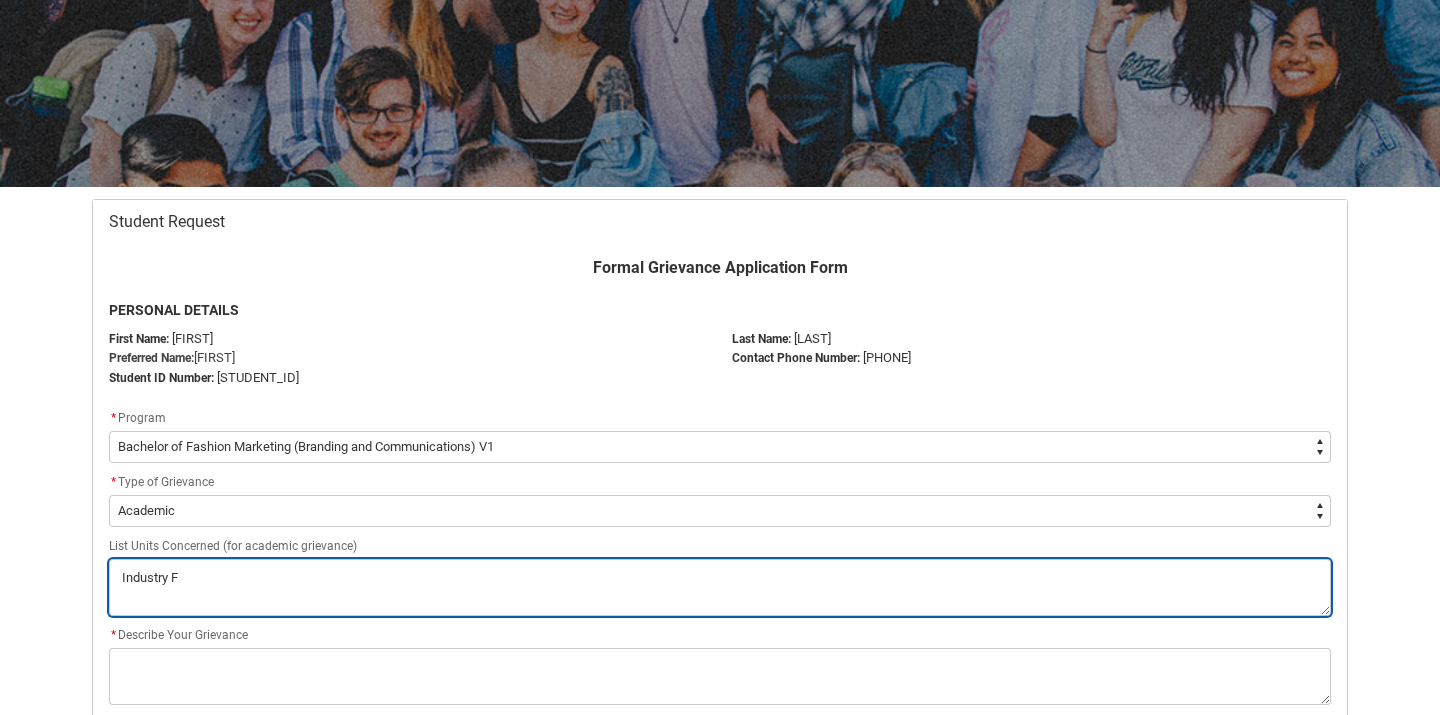 type on "Industry Fo" 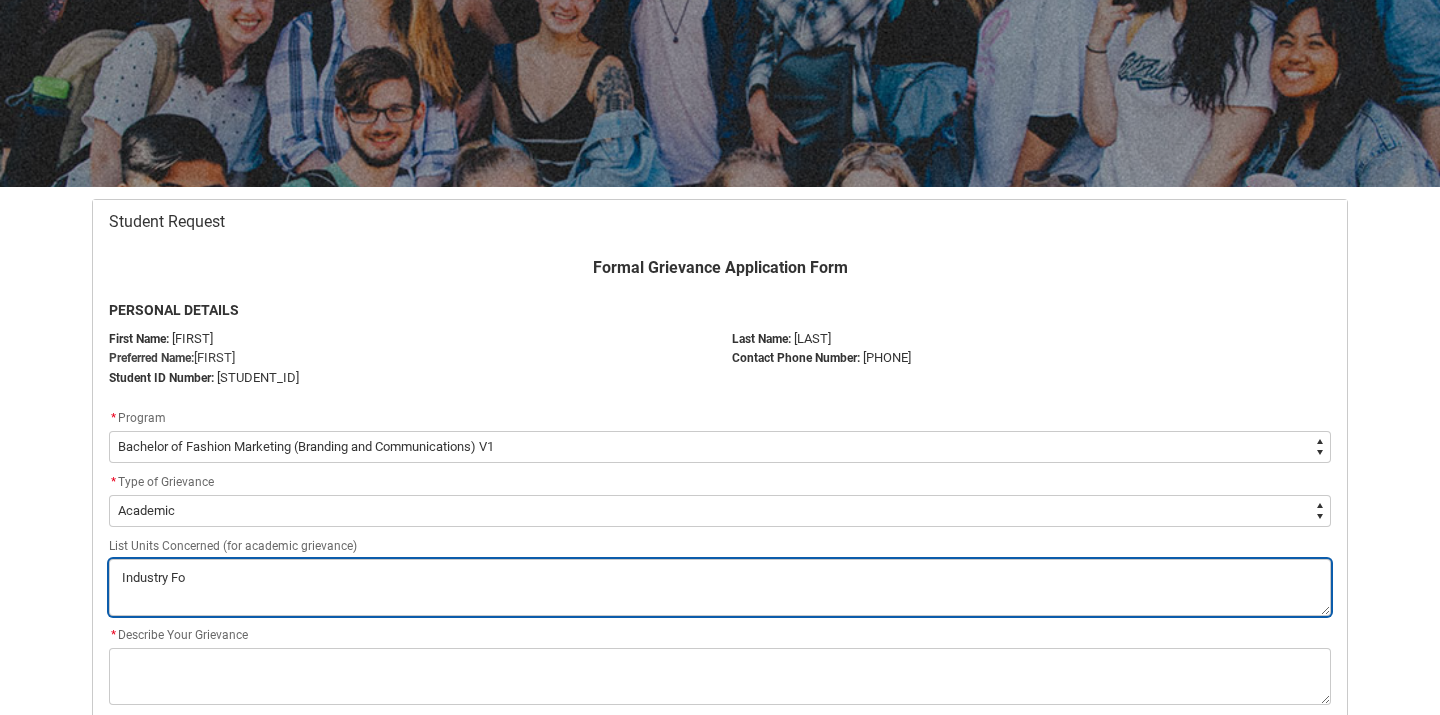 type on "Industry Fou" 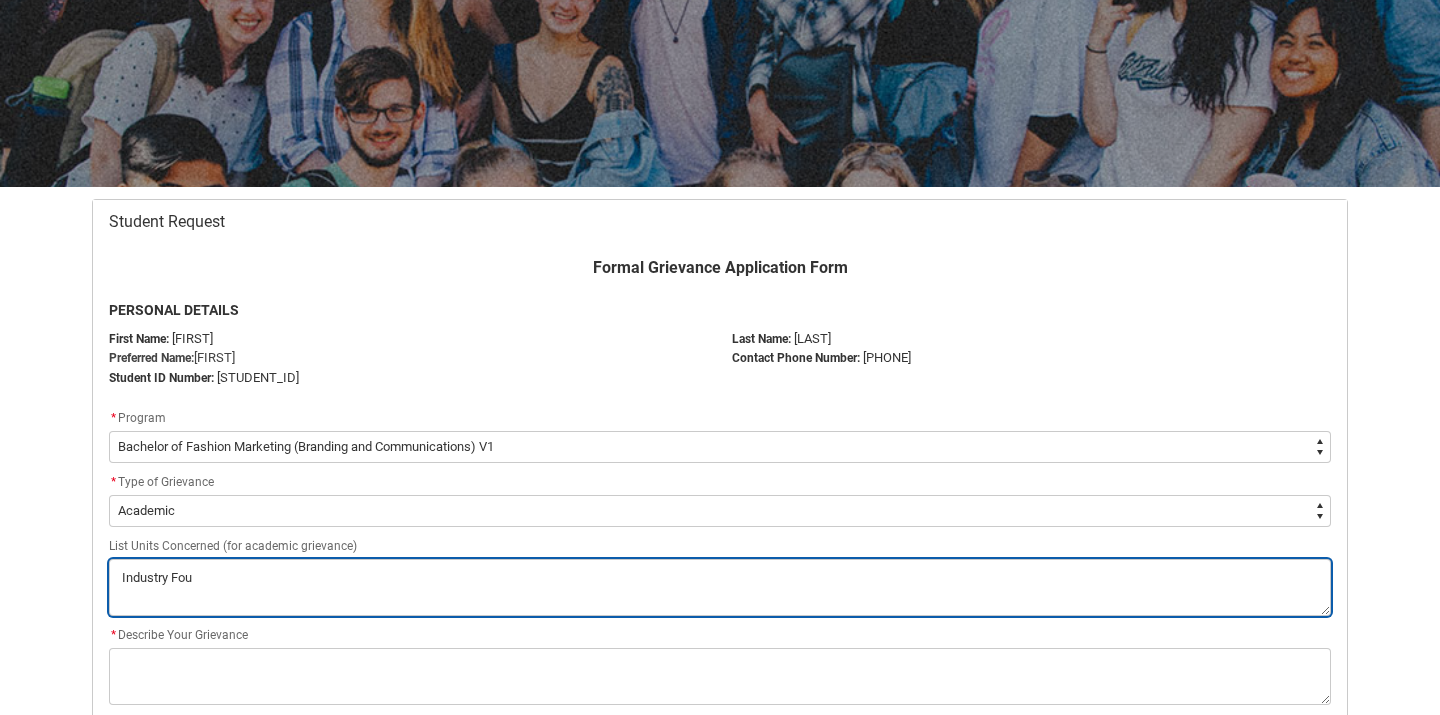 type on "Industry Foun" 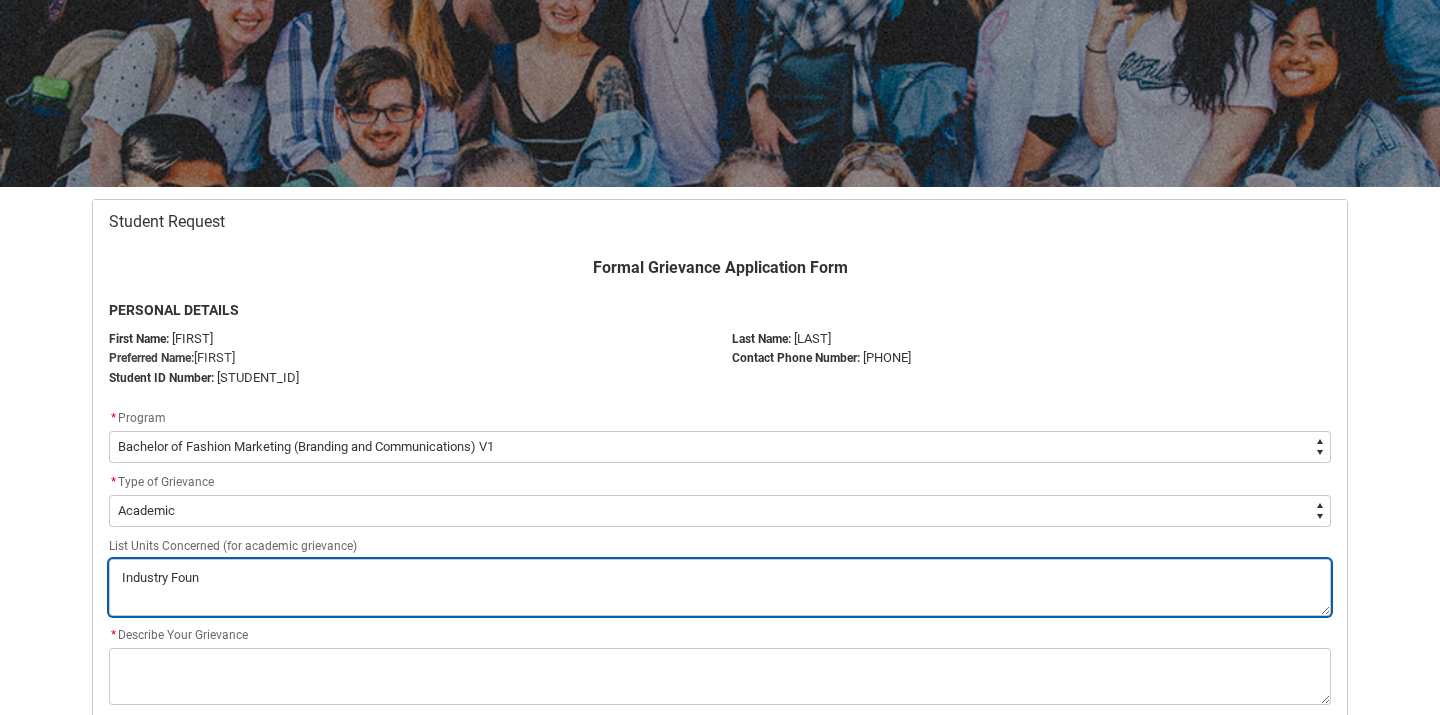 type on "Industry Found" 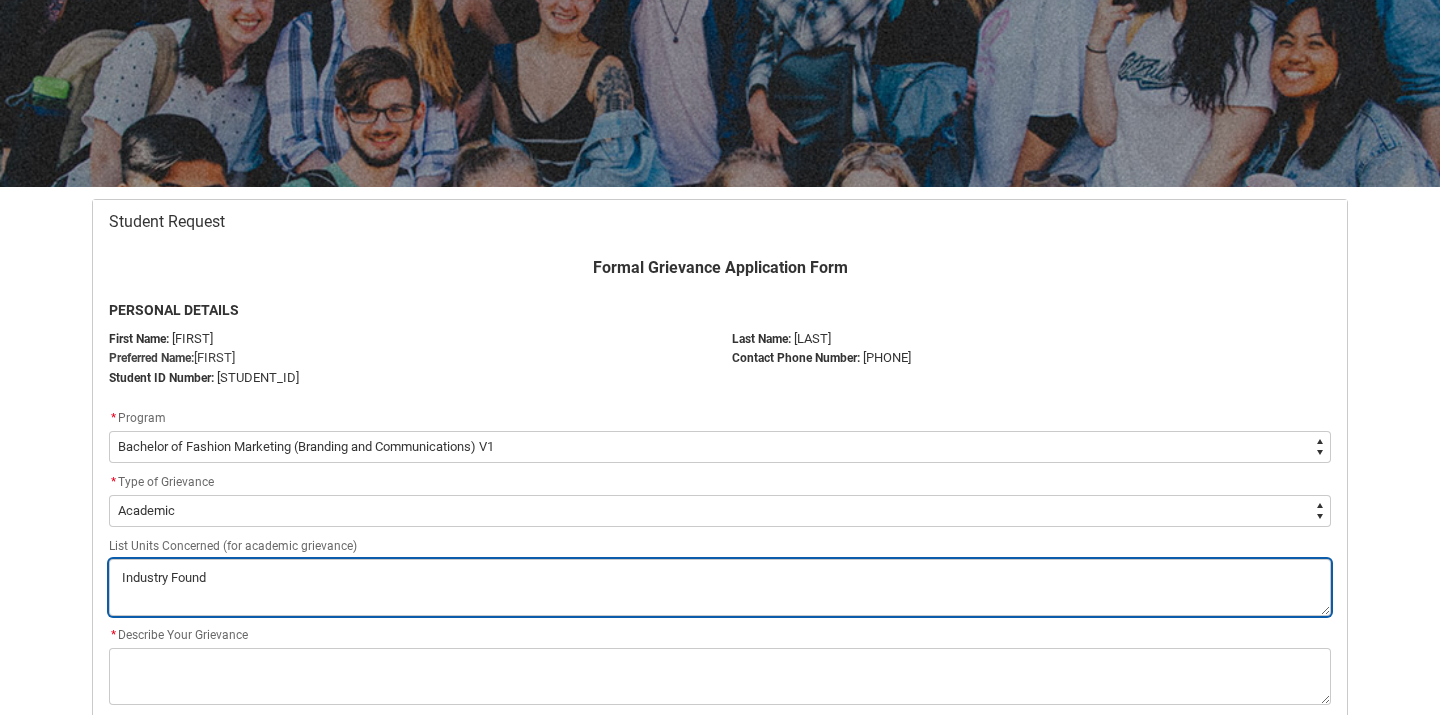 type on "Industry Founda" 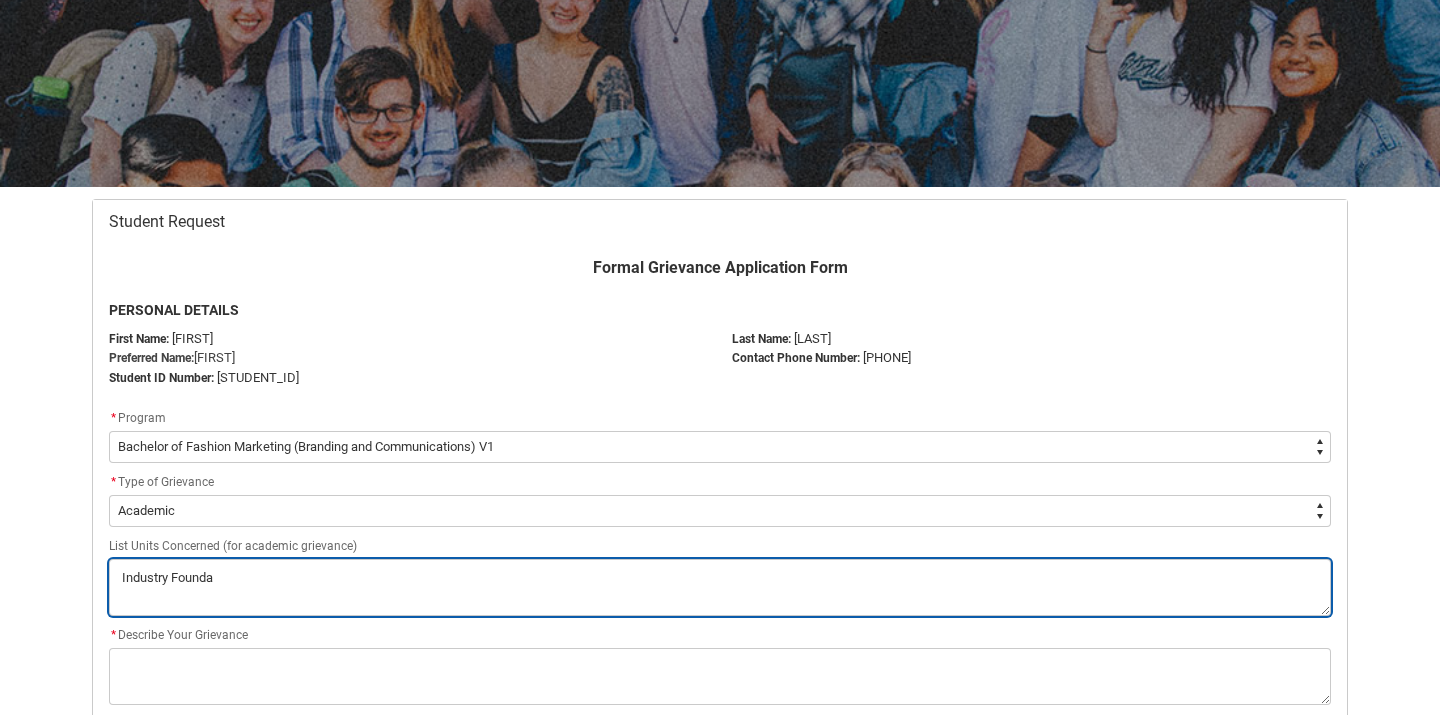 type on "Industry Foundat" 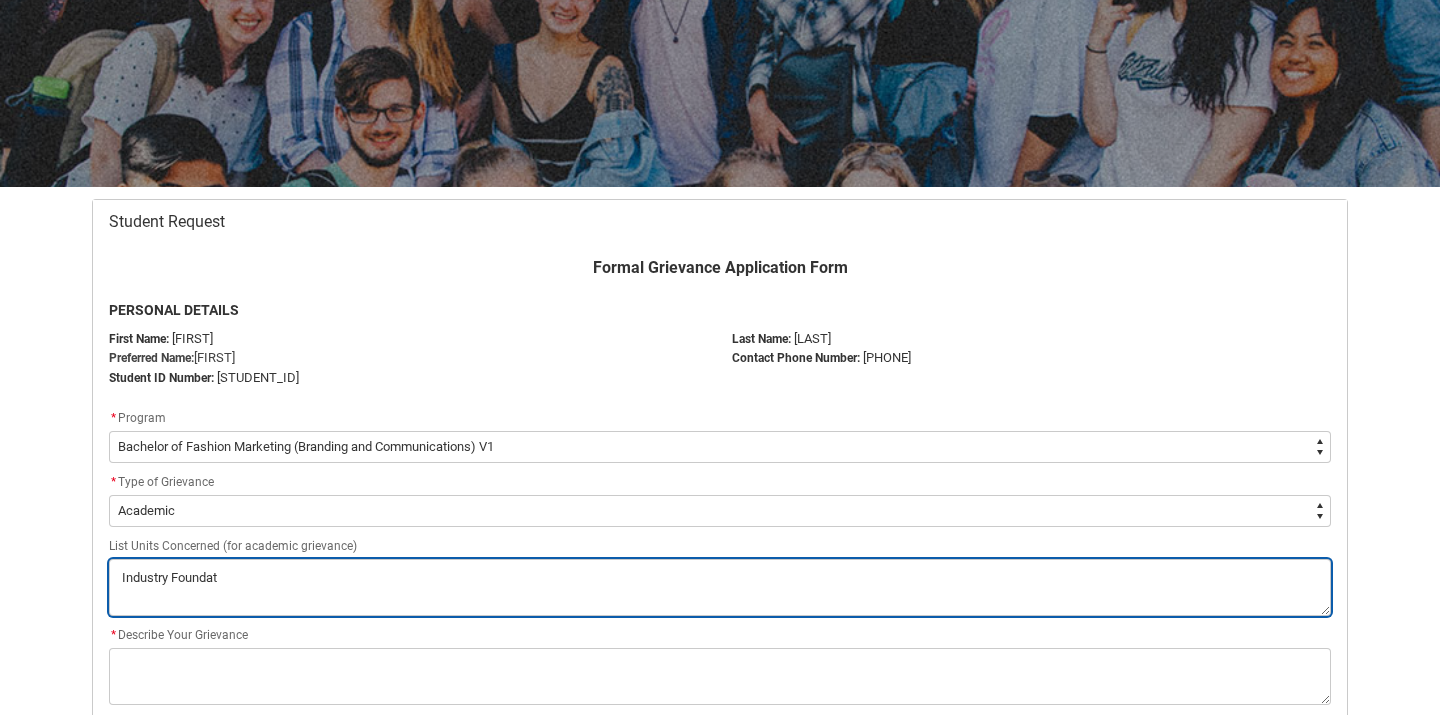 type on "Industry Foundati" 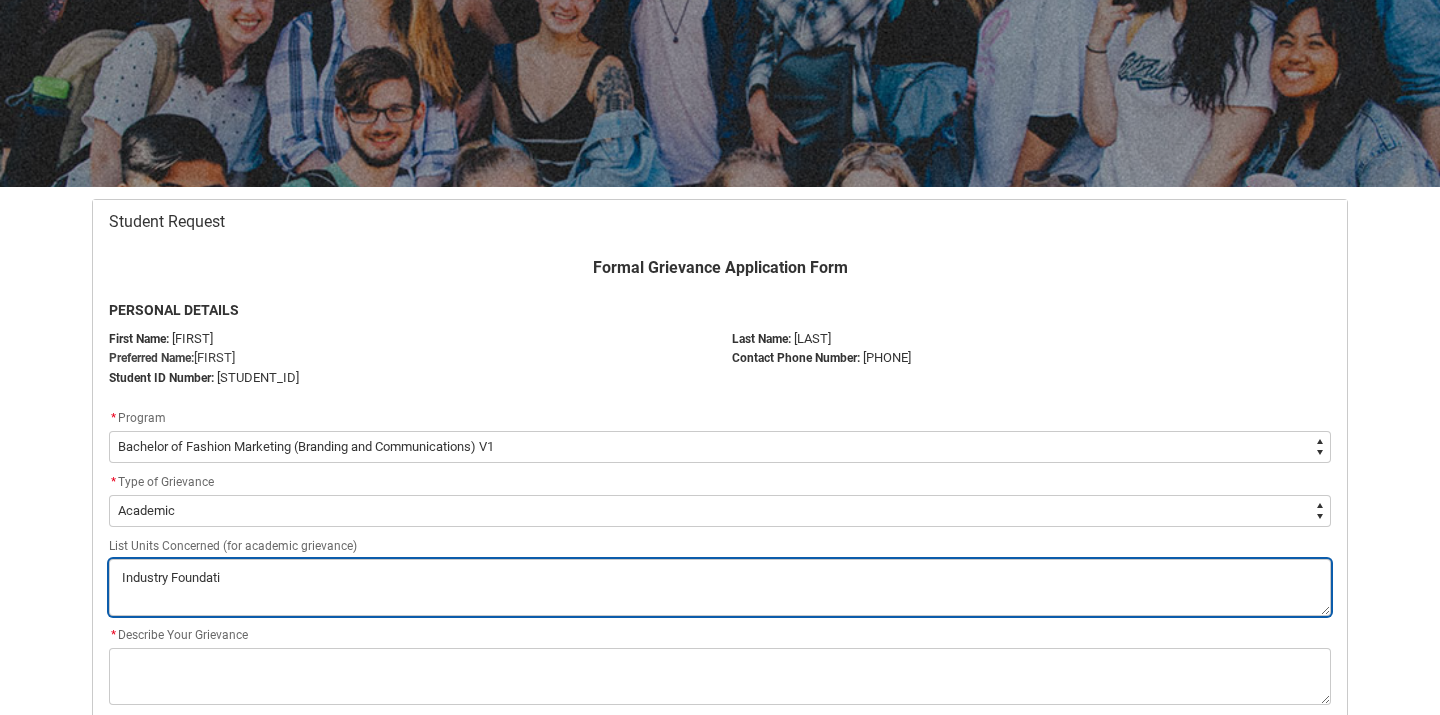 type on "Industry Foundatio" 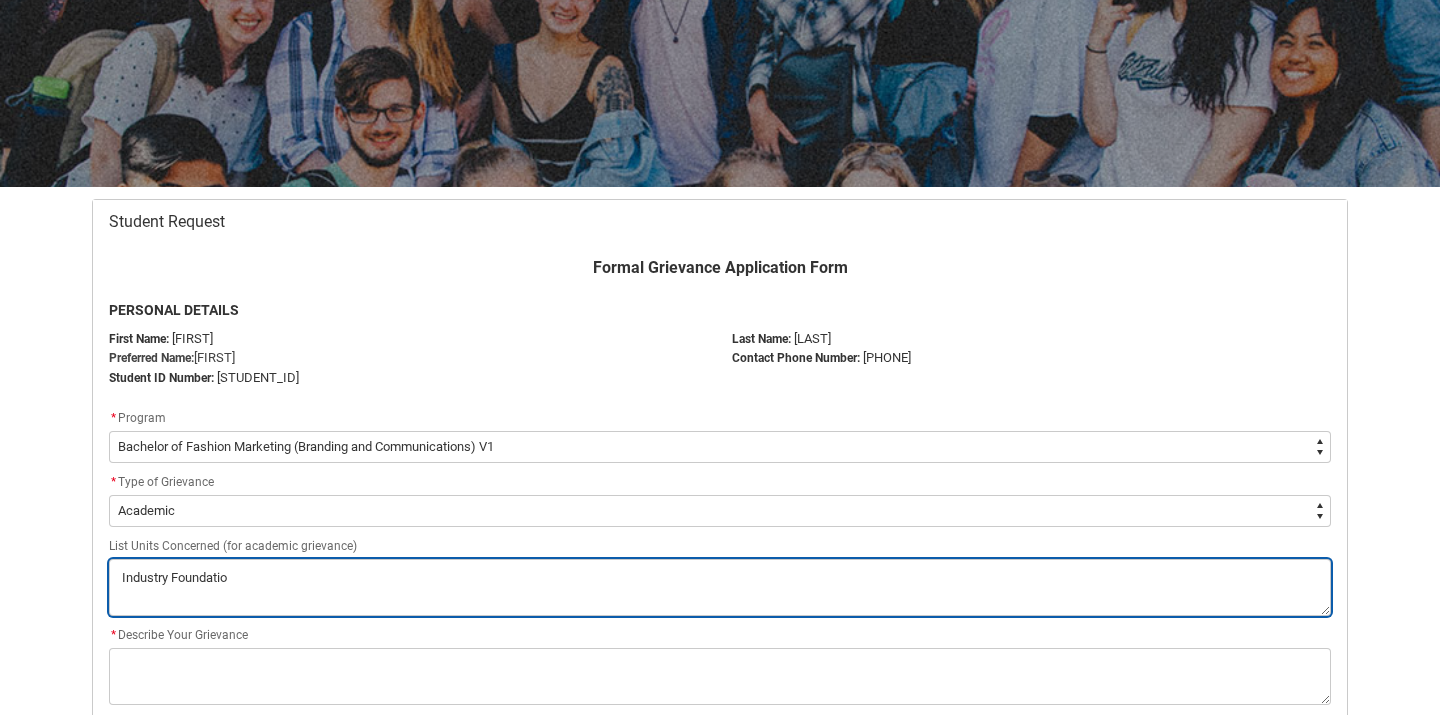 type on "Industry Foundation" 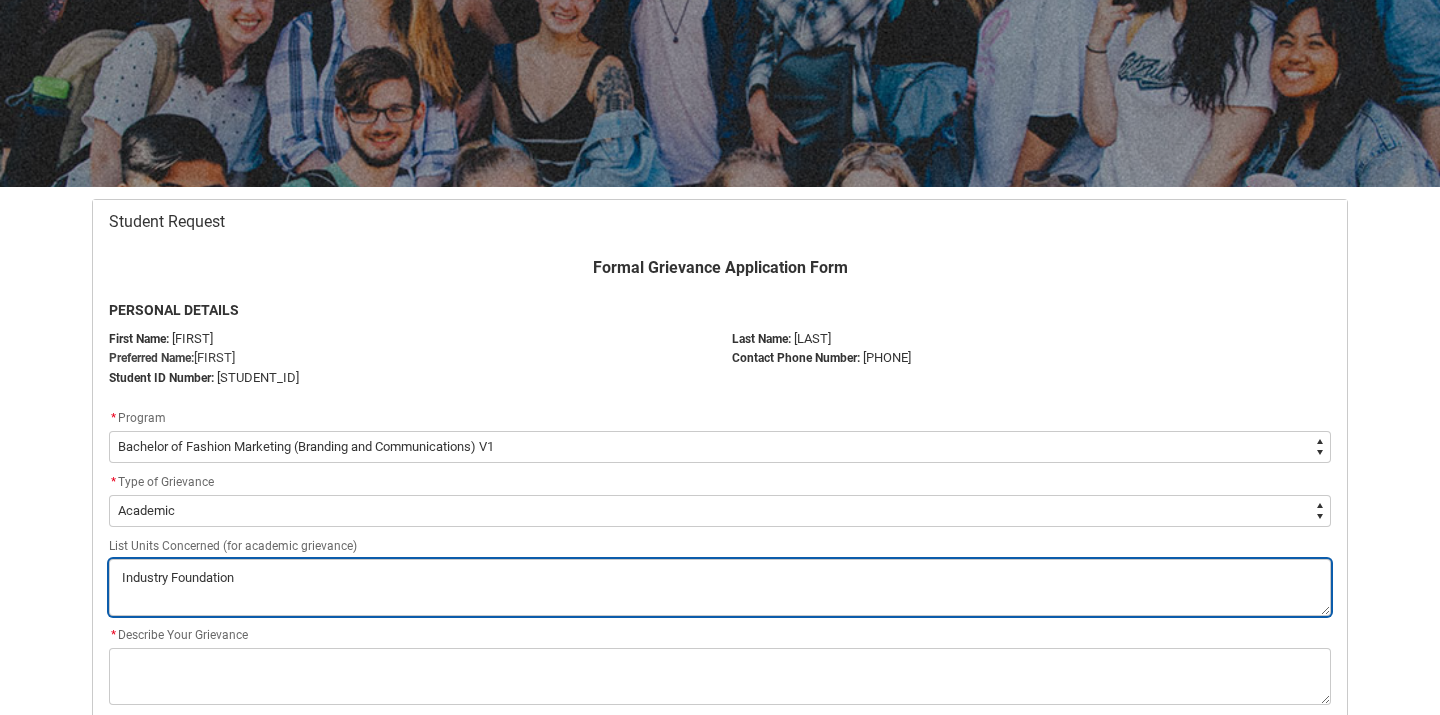 type on "Industry Foundations" 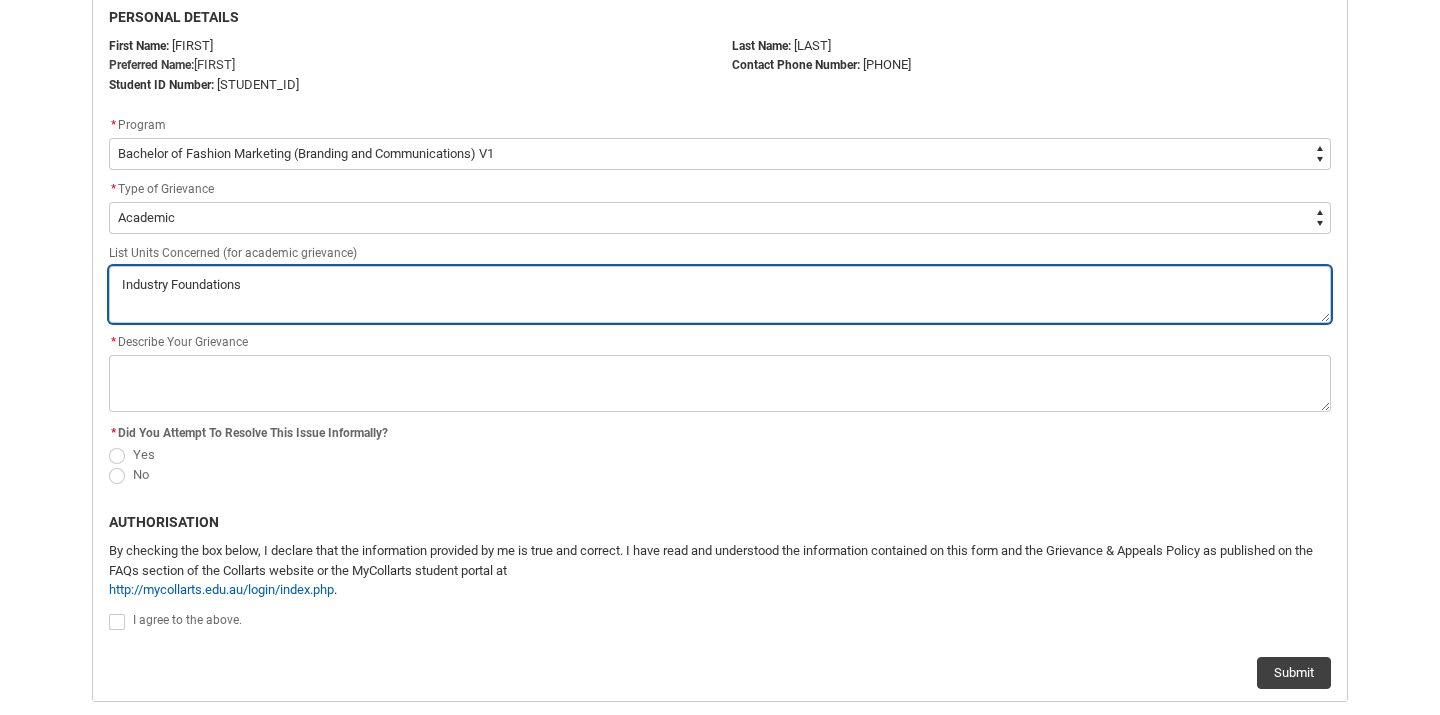 scroll, scrollTop: 507, scrollLeft: 0, axis: vertical 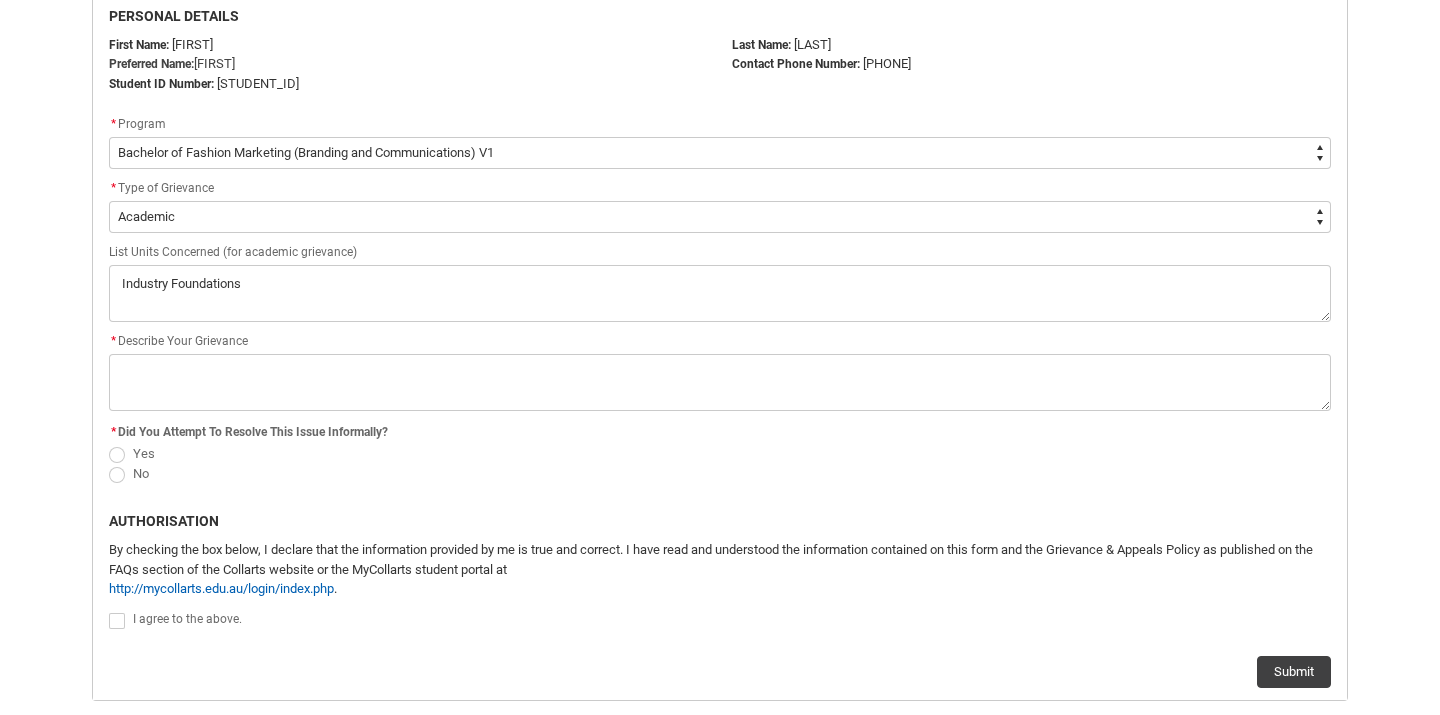 click at bounding box center (117, 455) 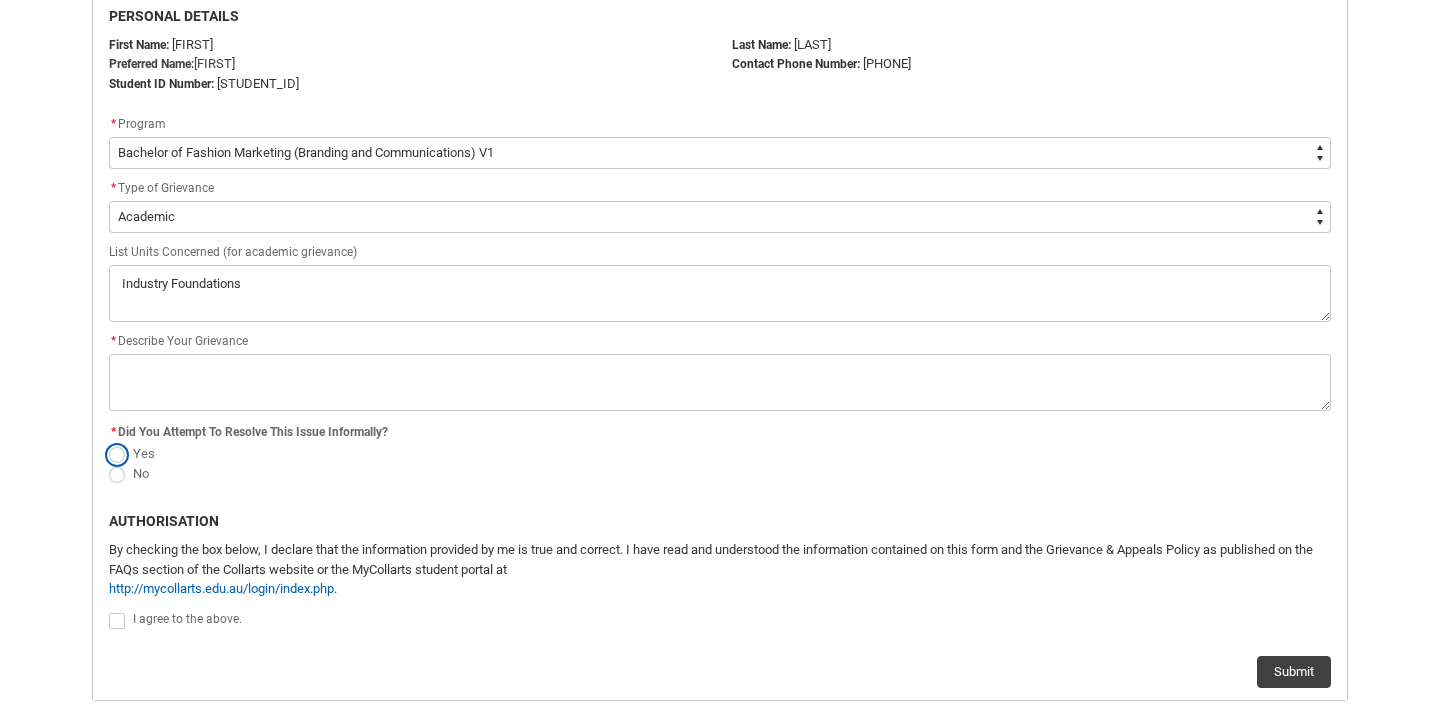 click on "Yes" at bounding box center (108, 442) 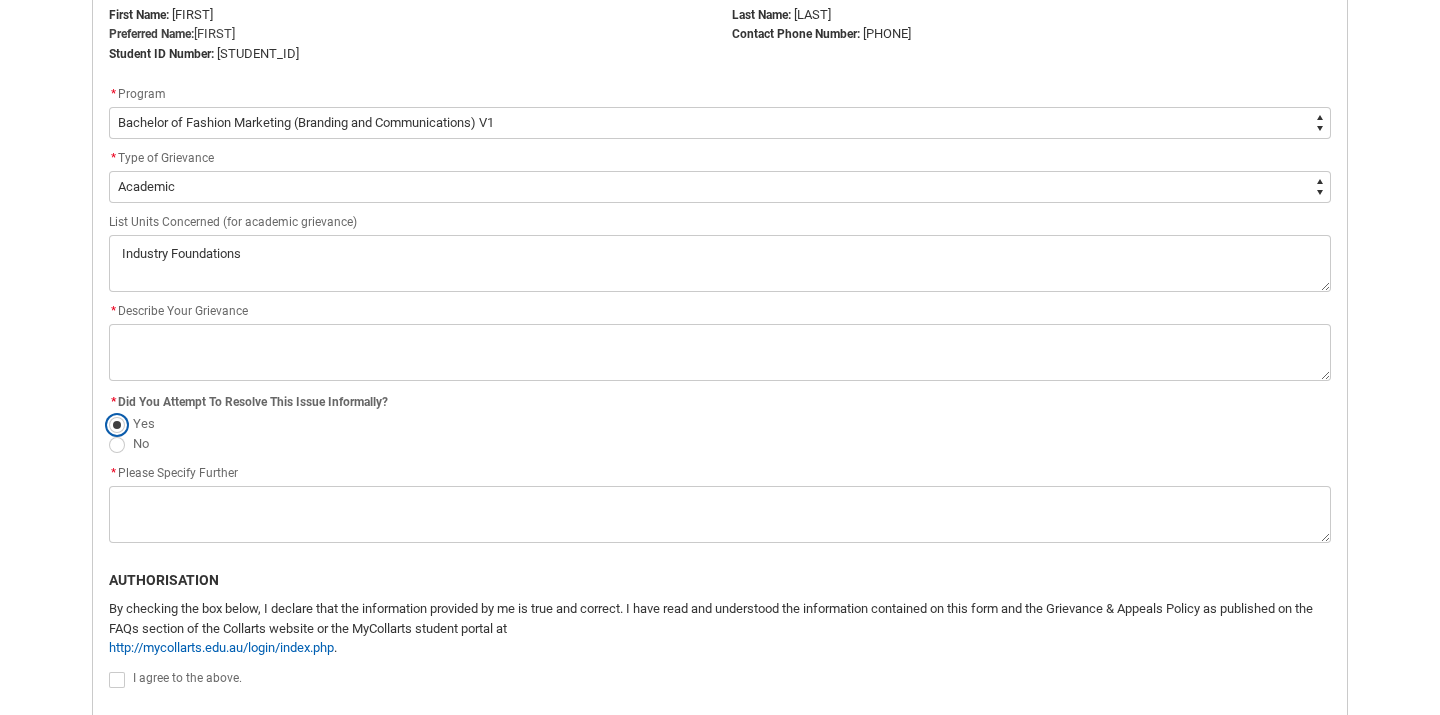 scroll, scrollTop: 449, scrollLeft: 0, axis: vertical 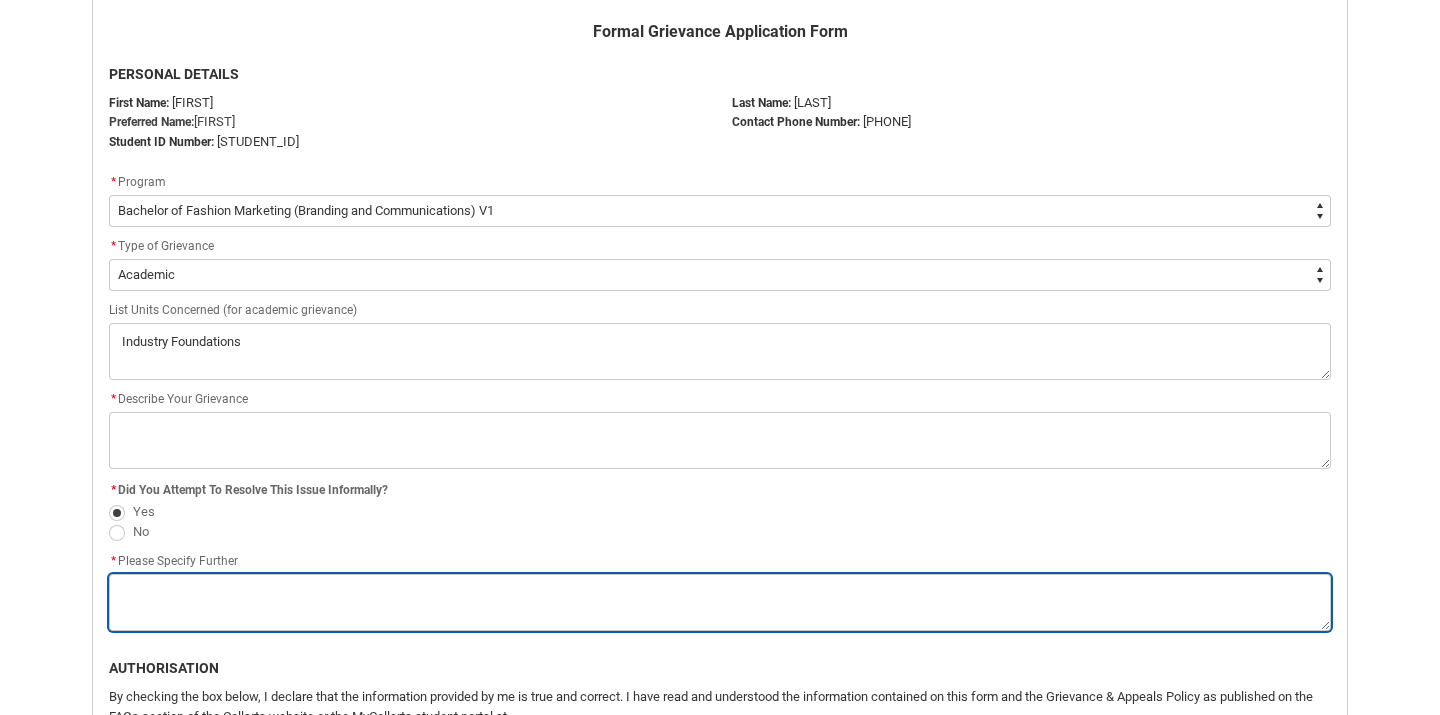 click on "*" at bounding box center [720, 602] 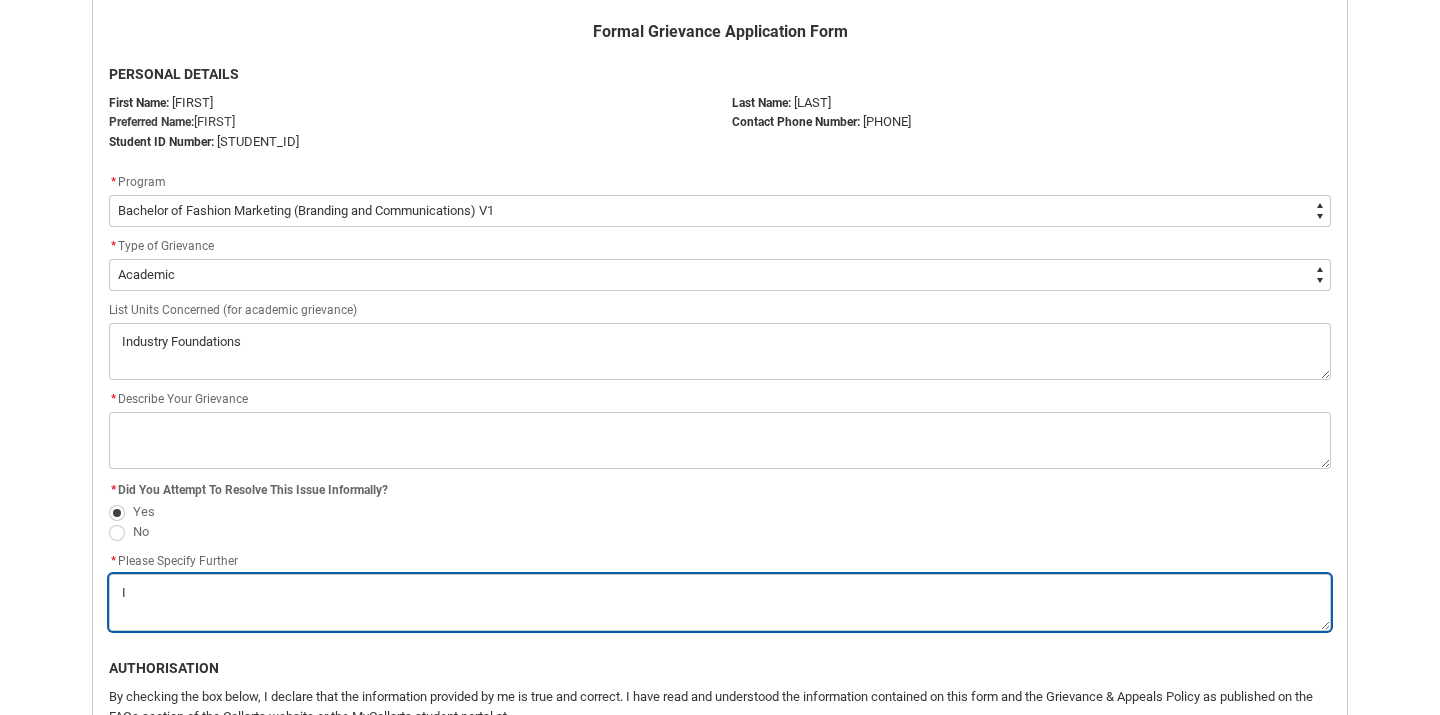 type on "I" 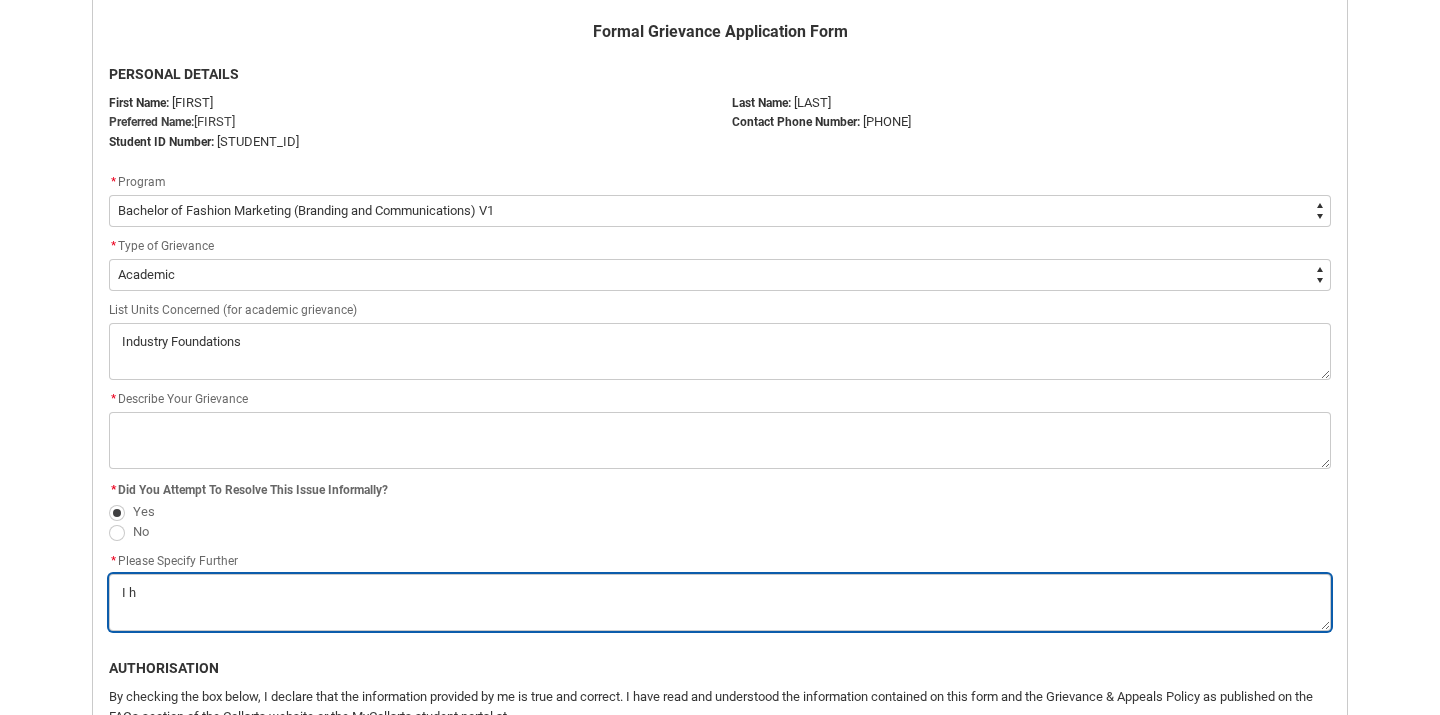 type on "I ha" 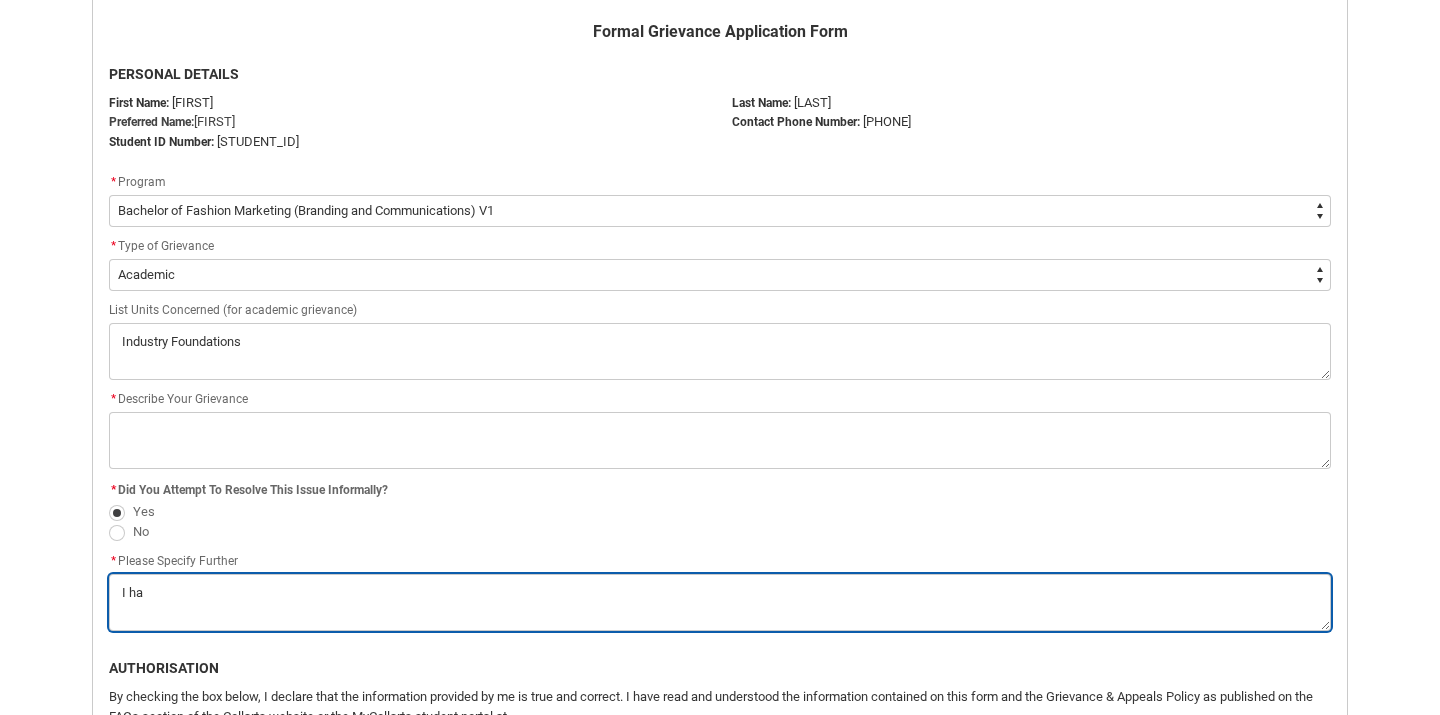 type on "I hav" 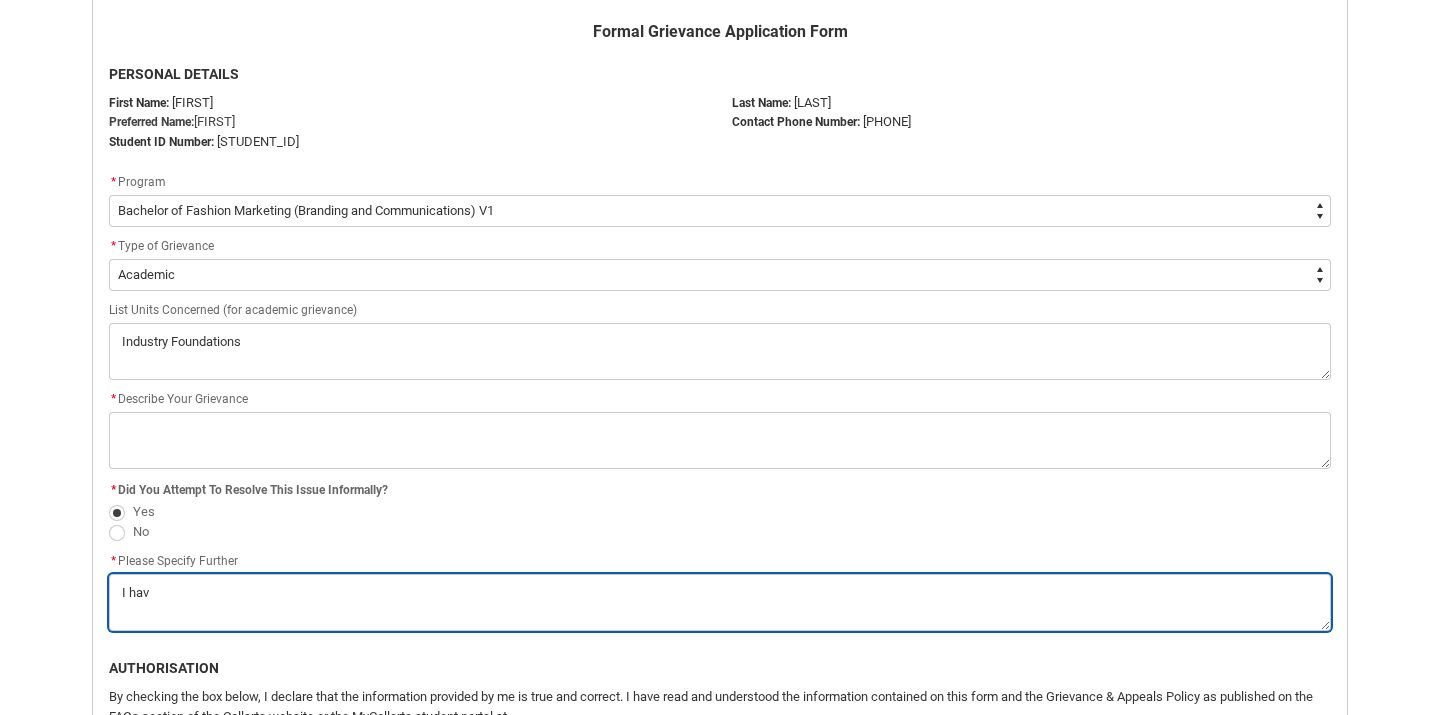 type on "I have" 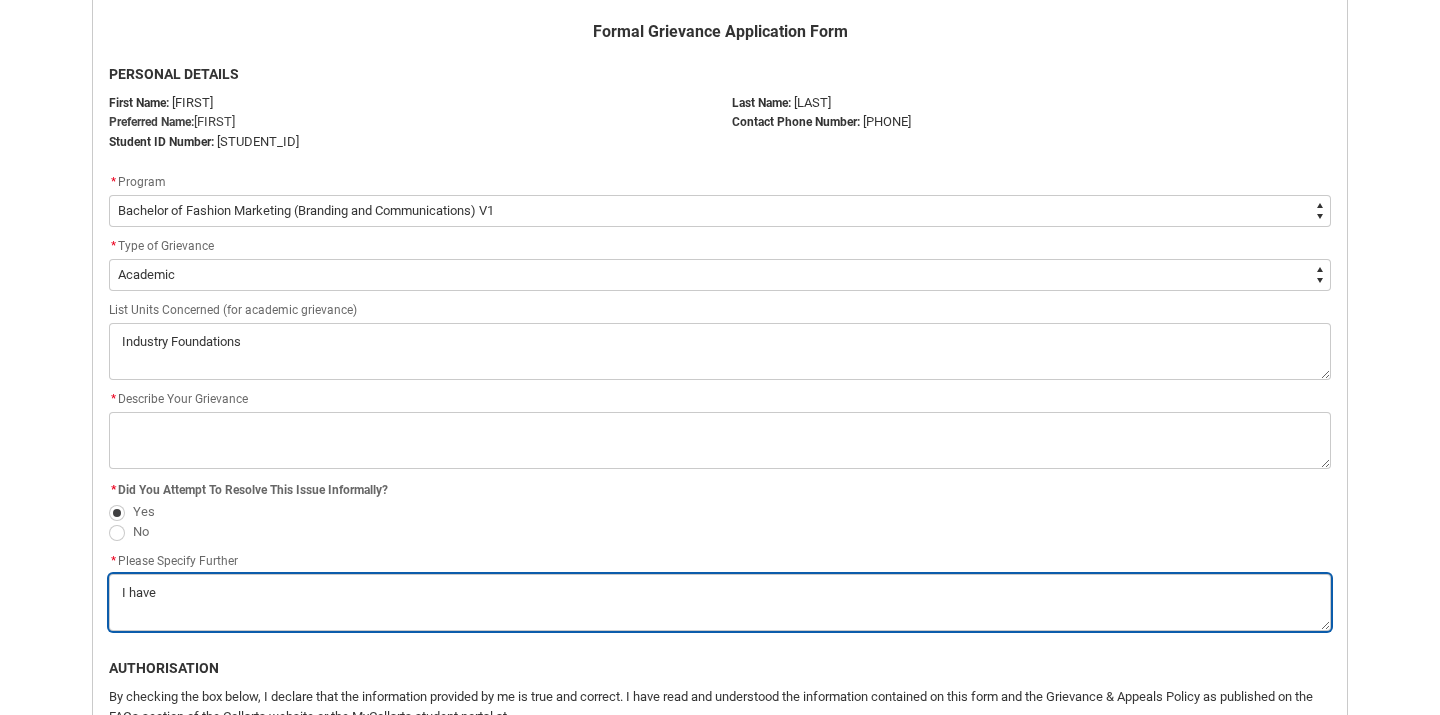 type on "I have" 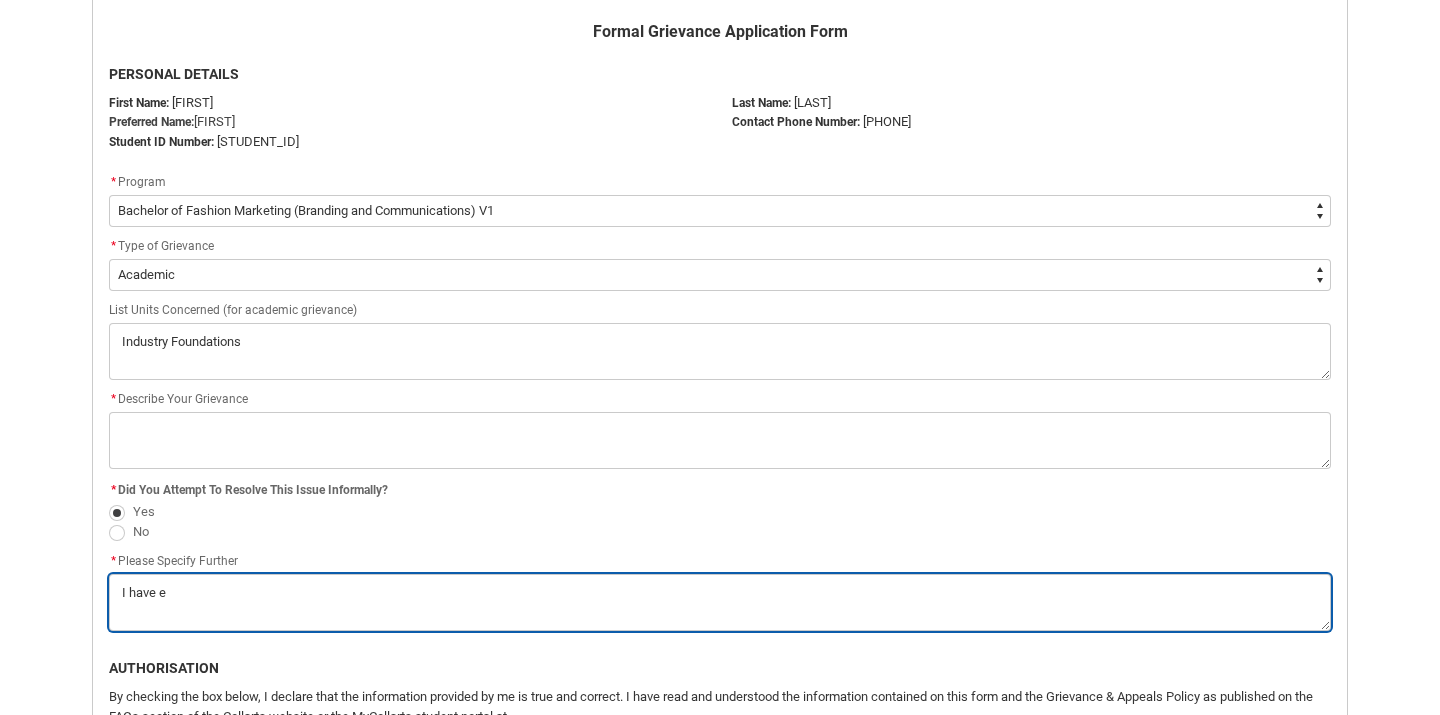 type on "I have em" 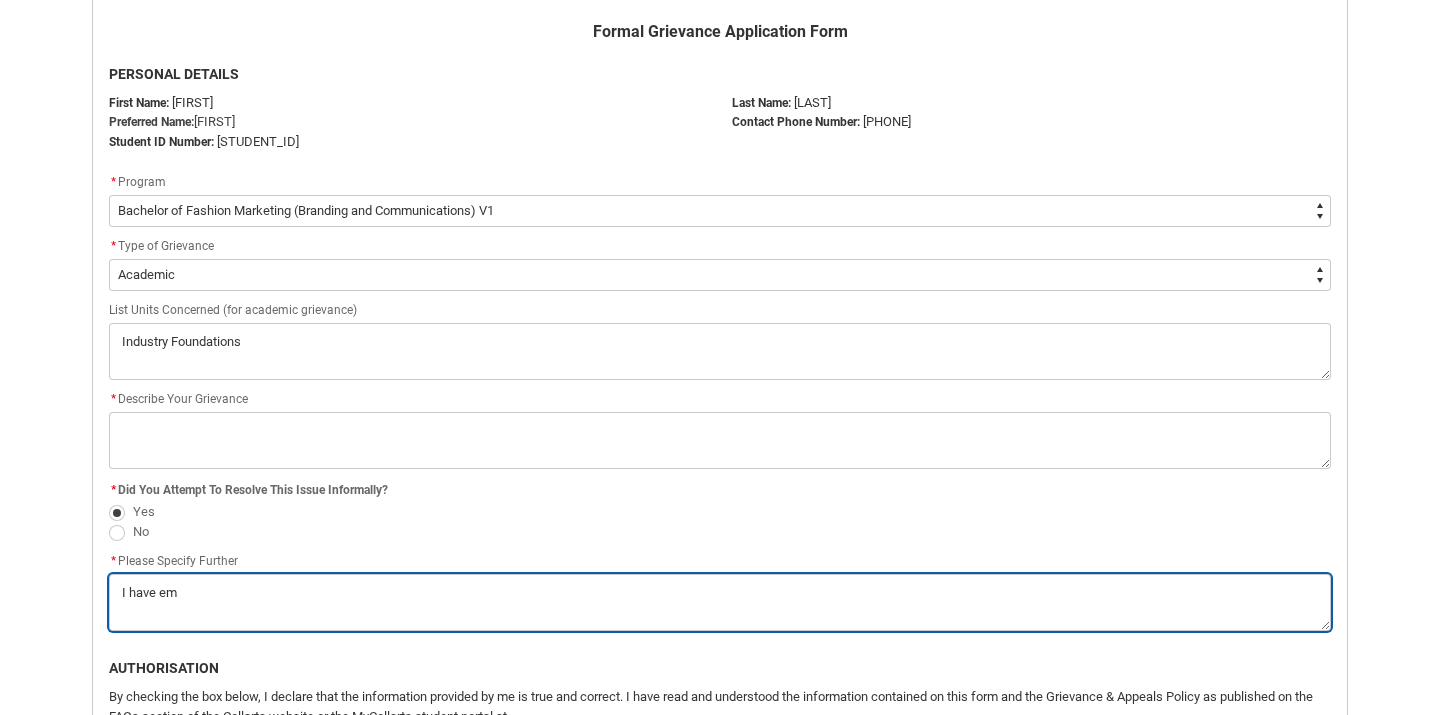 type on "I have ema" 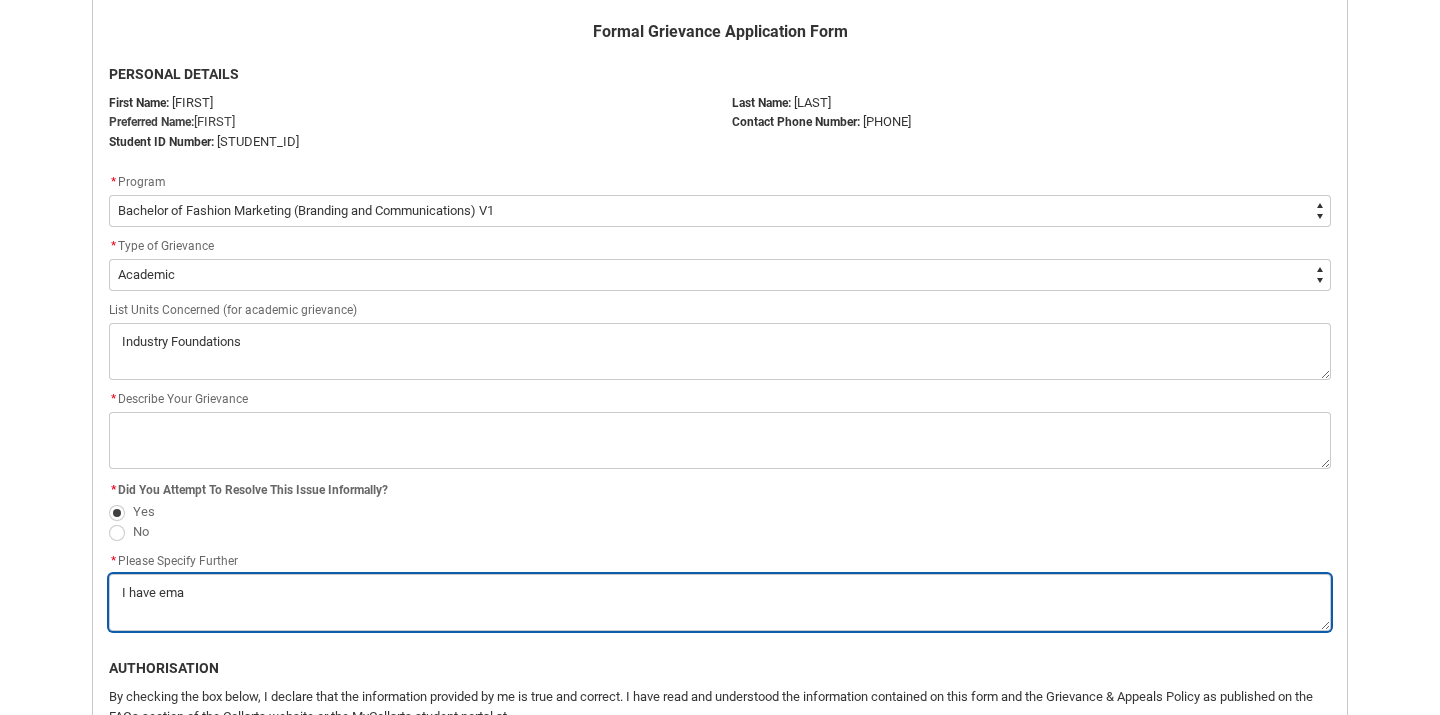 type on "I have emai" 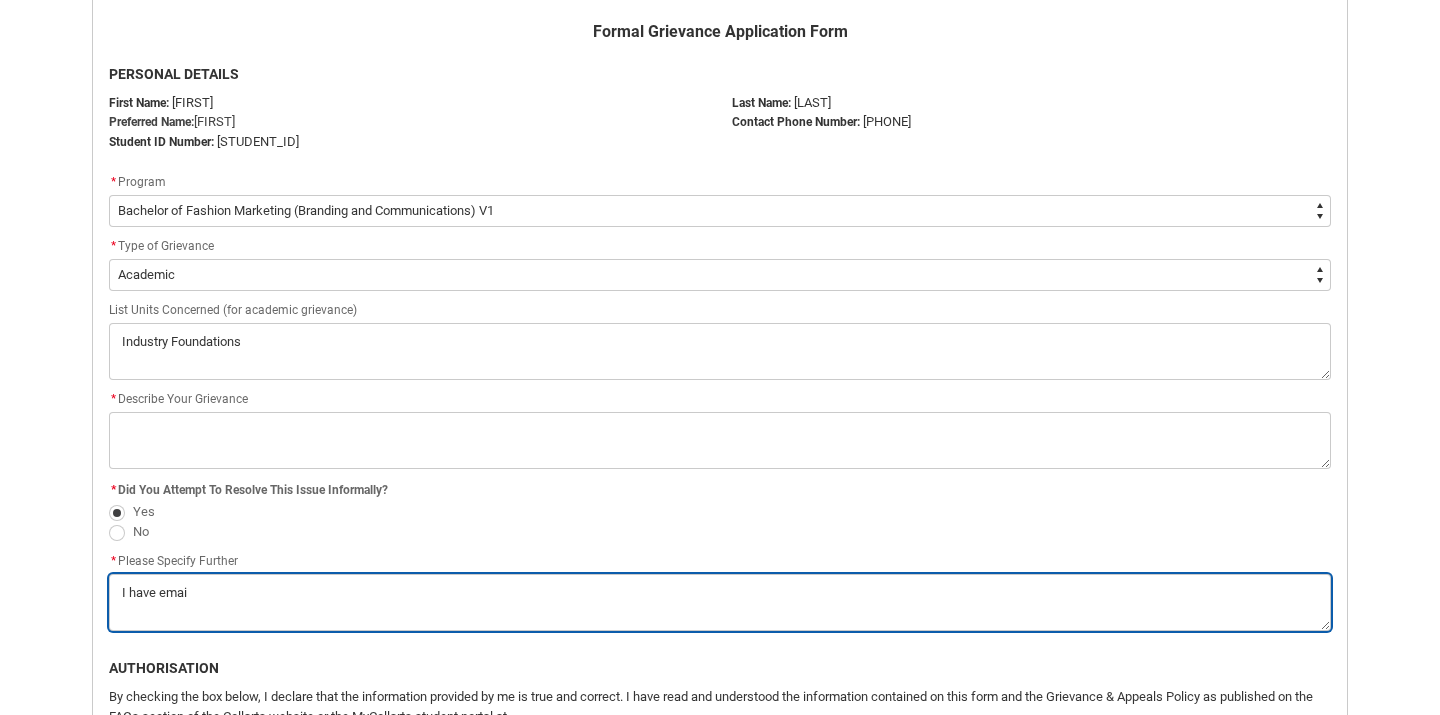 type on "I have email" 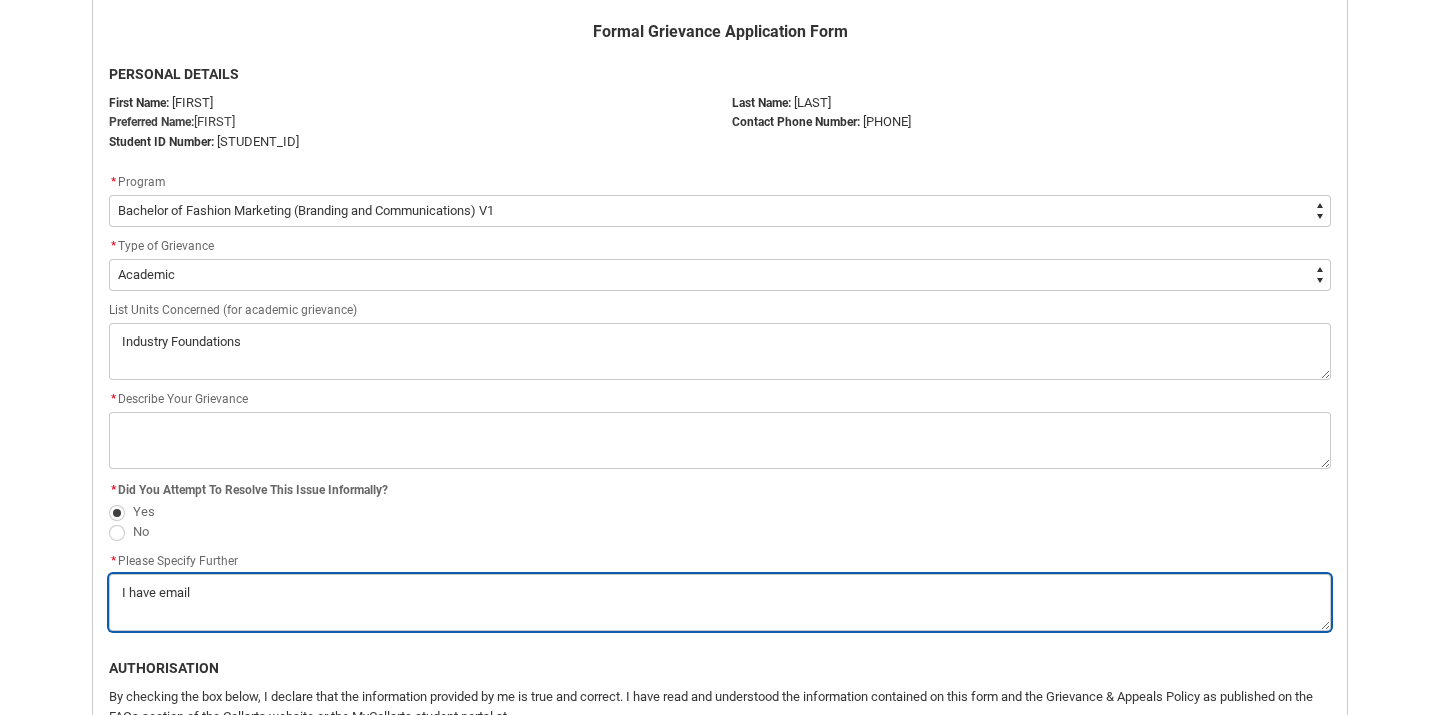 type on "I have emaile" 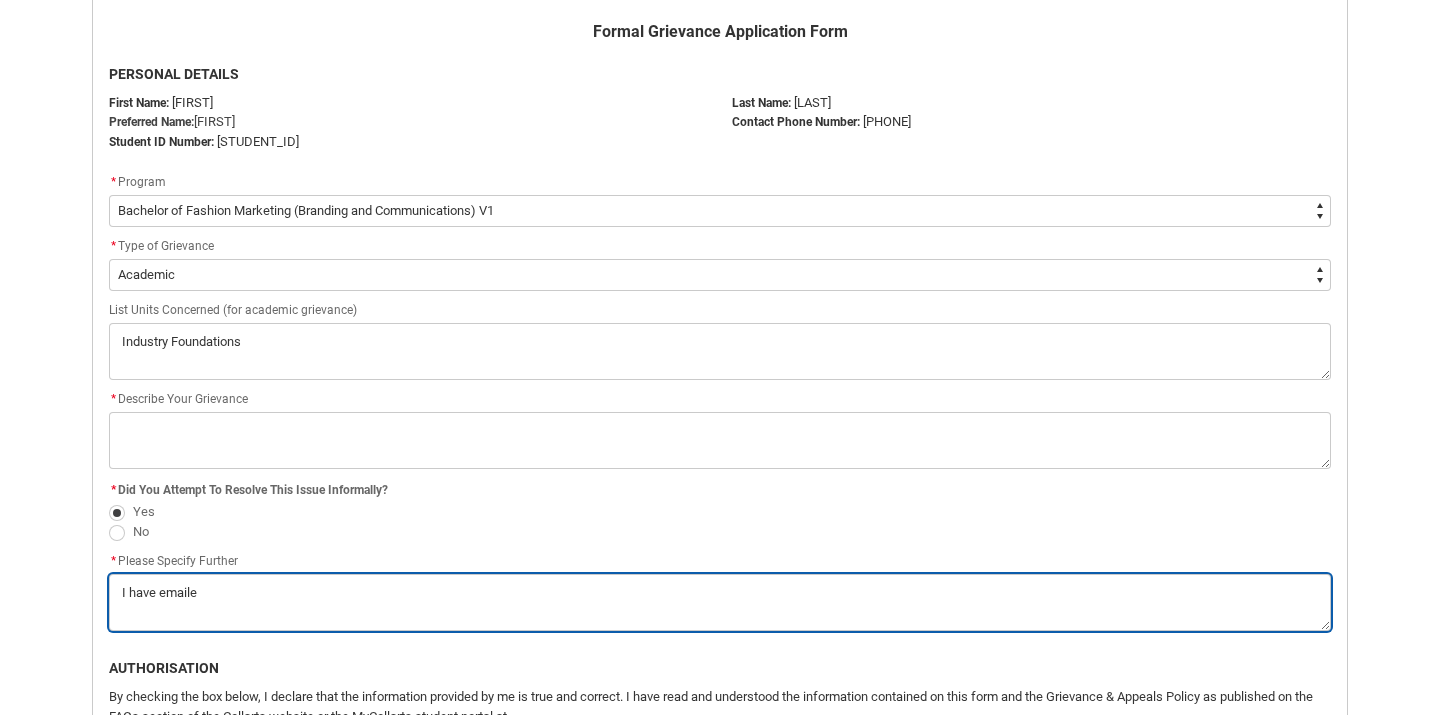 type on "I have emailed" 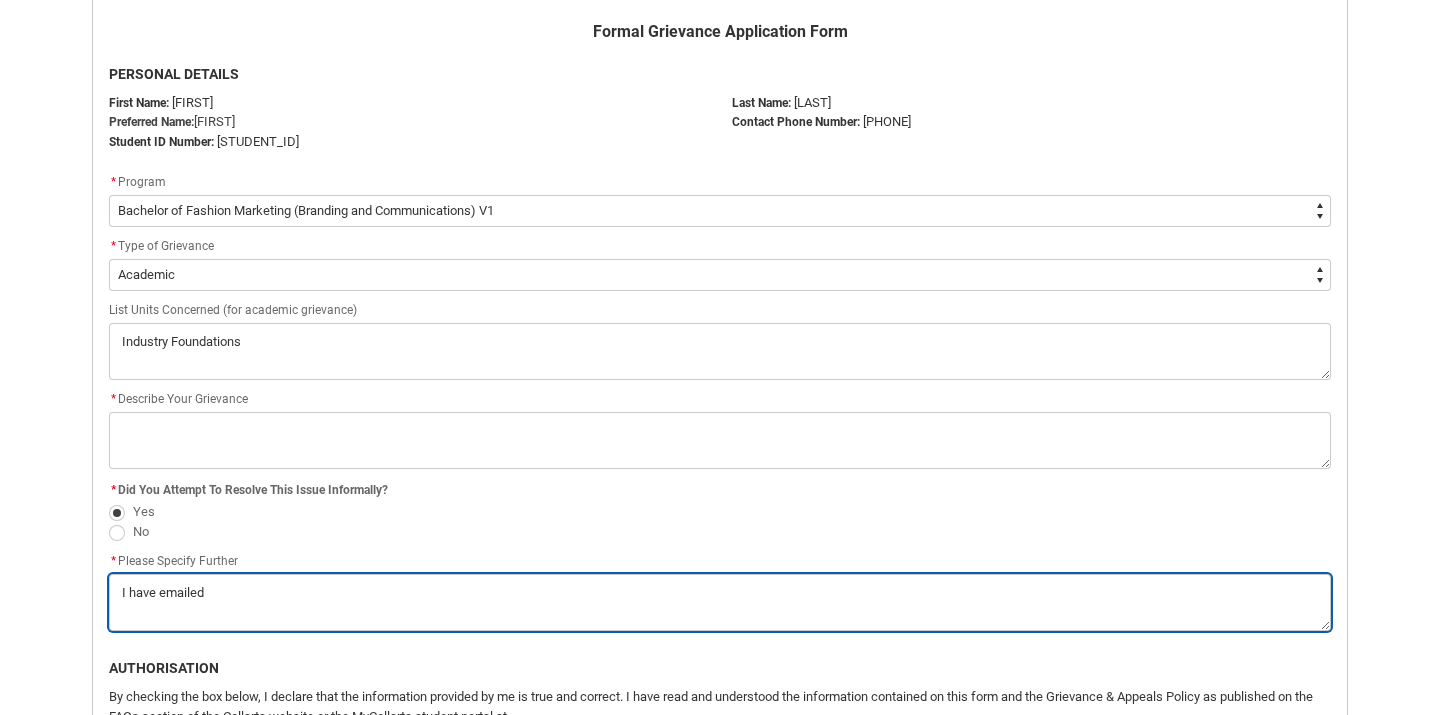 type on "I have emailed" 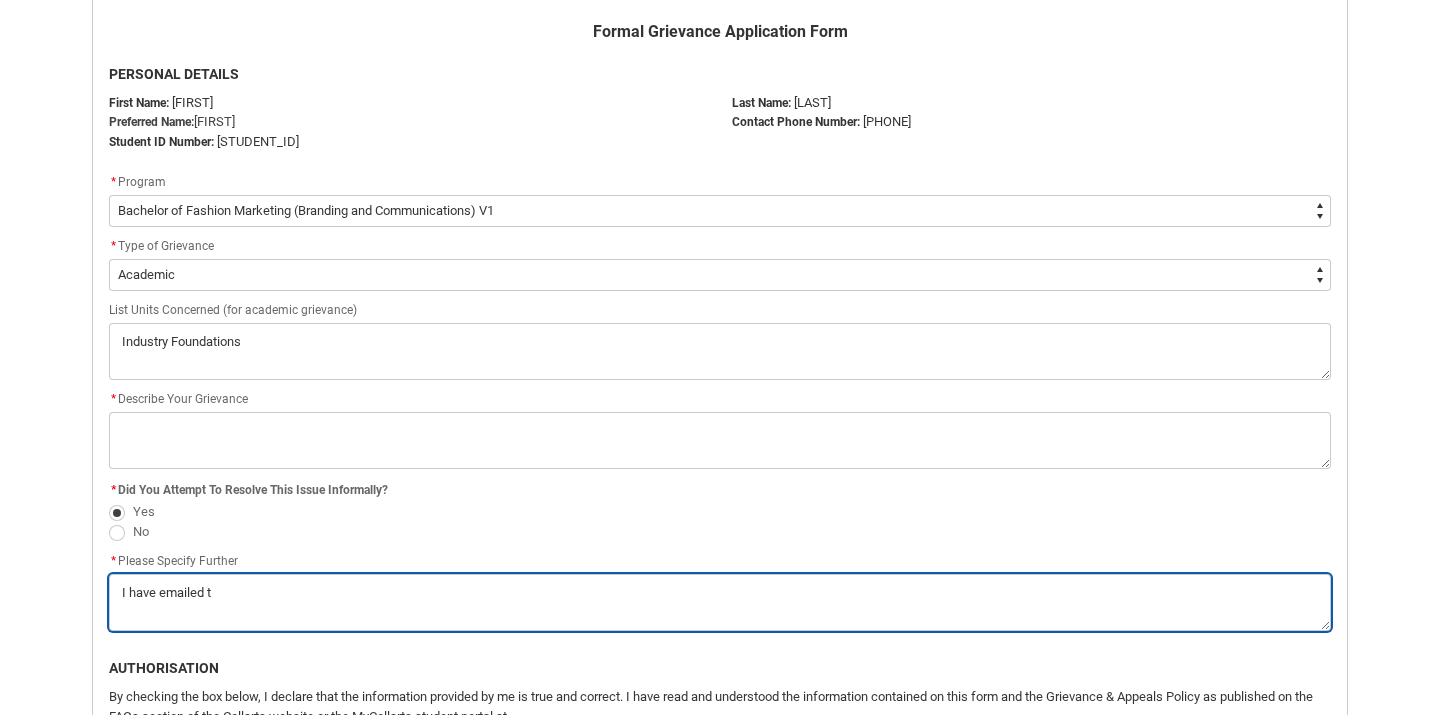 type on "I have emailed th" 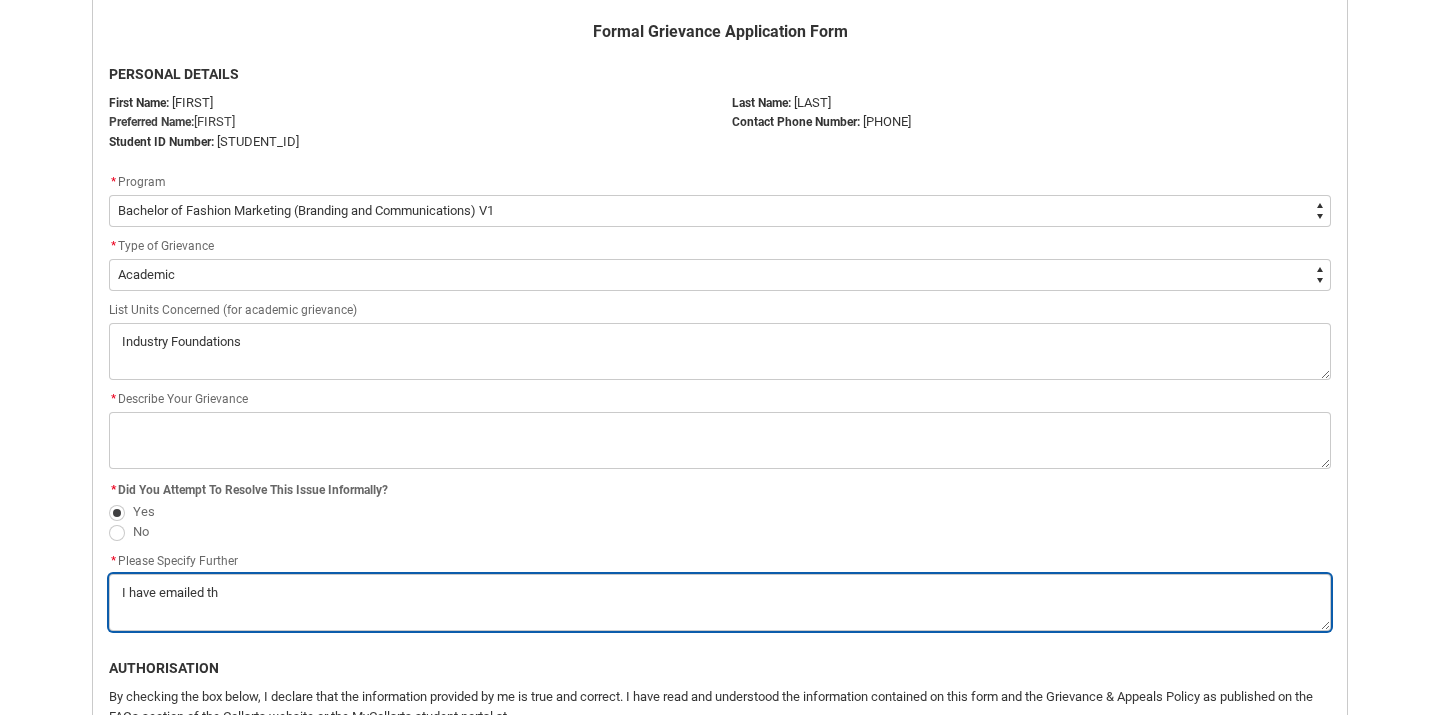 type on "I have emailed the" 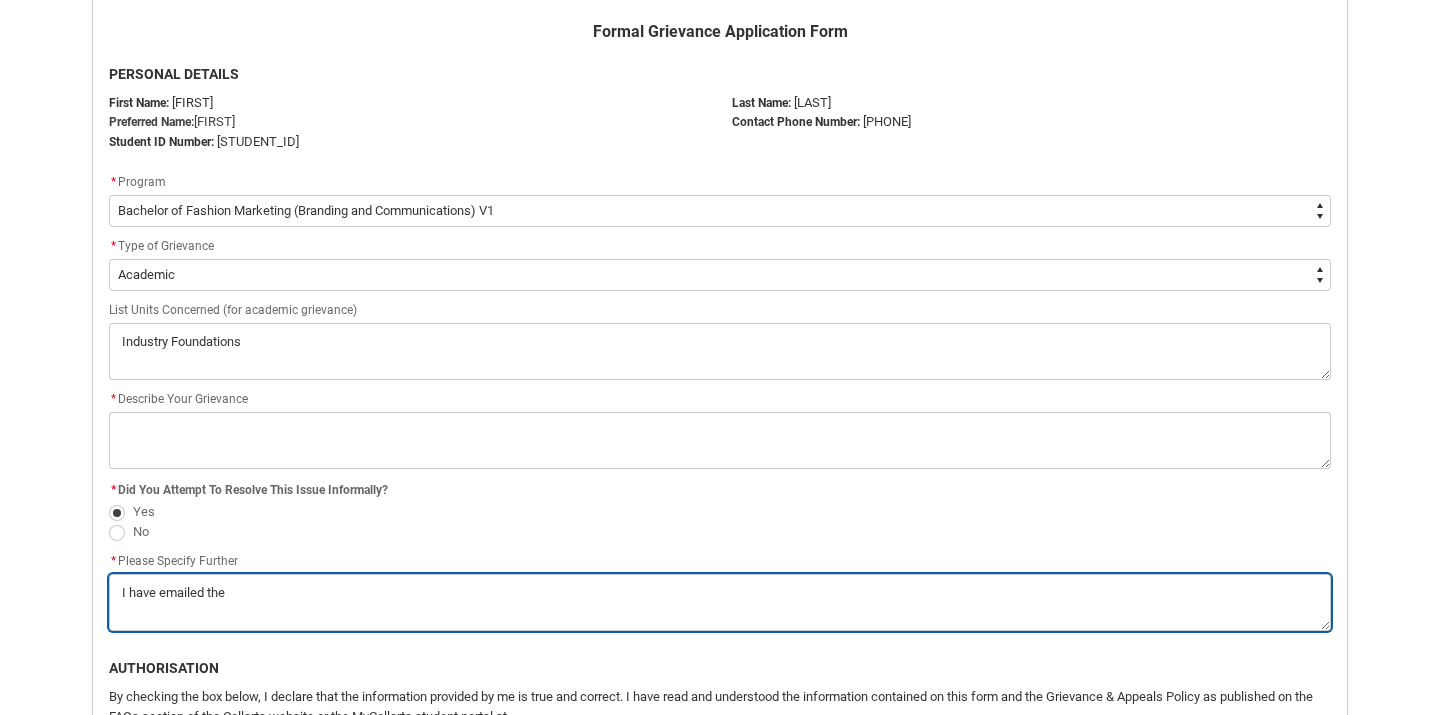 type on "I have emailed the" 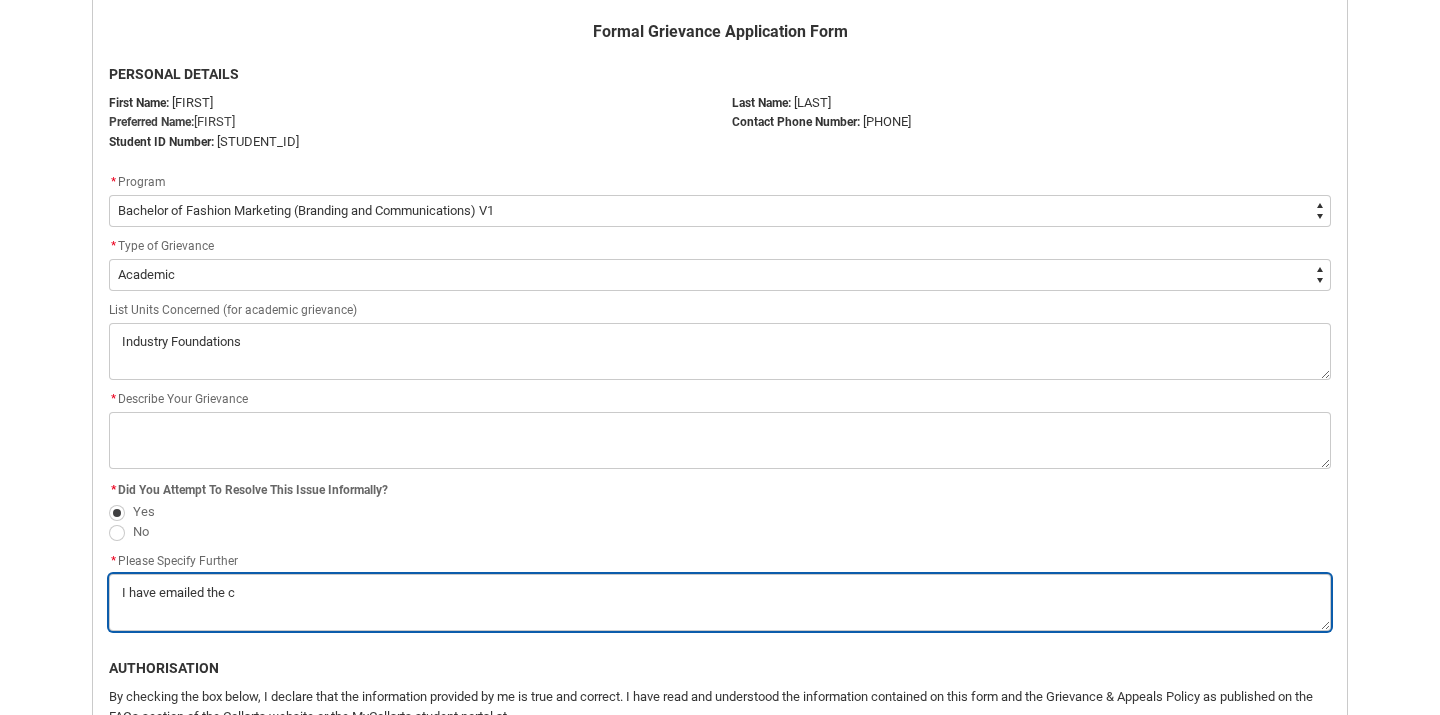 type on "I have emailed the co" 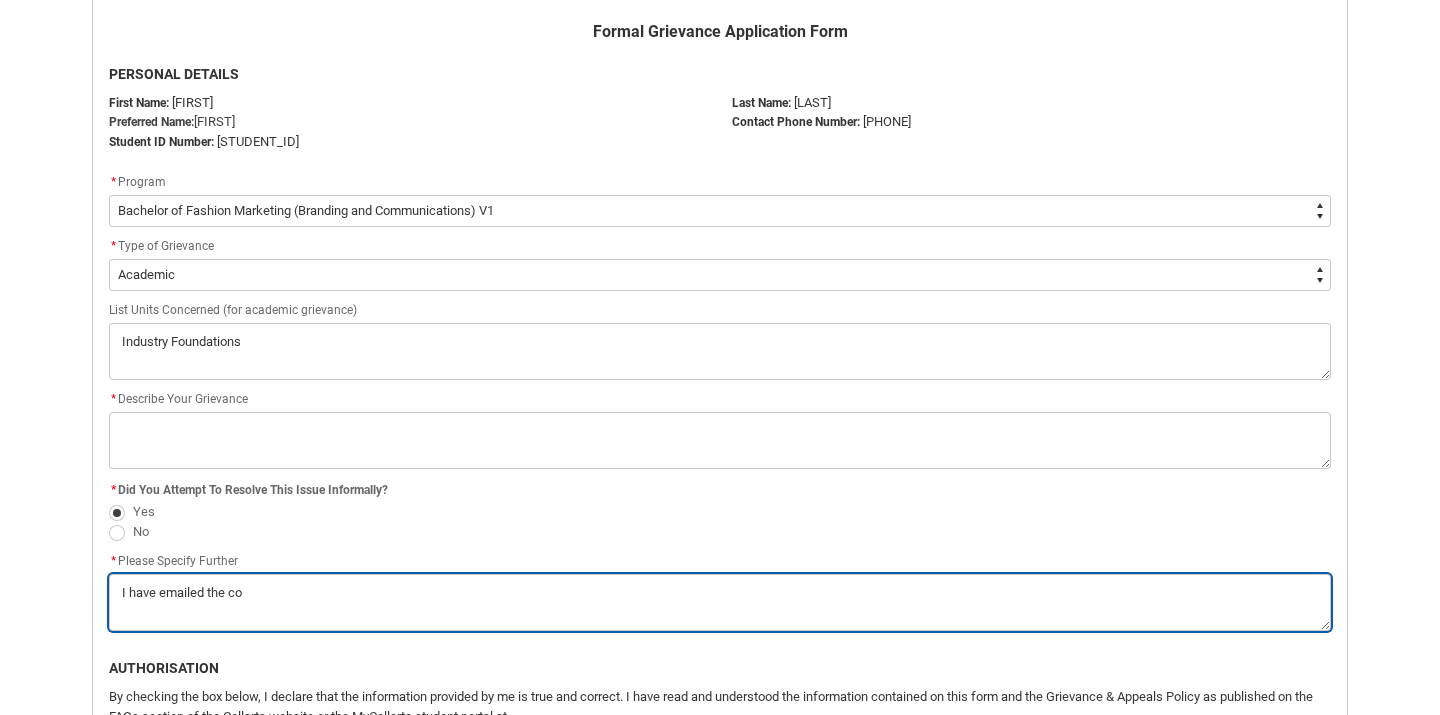type on "I have emailed the cou" 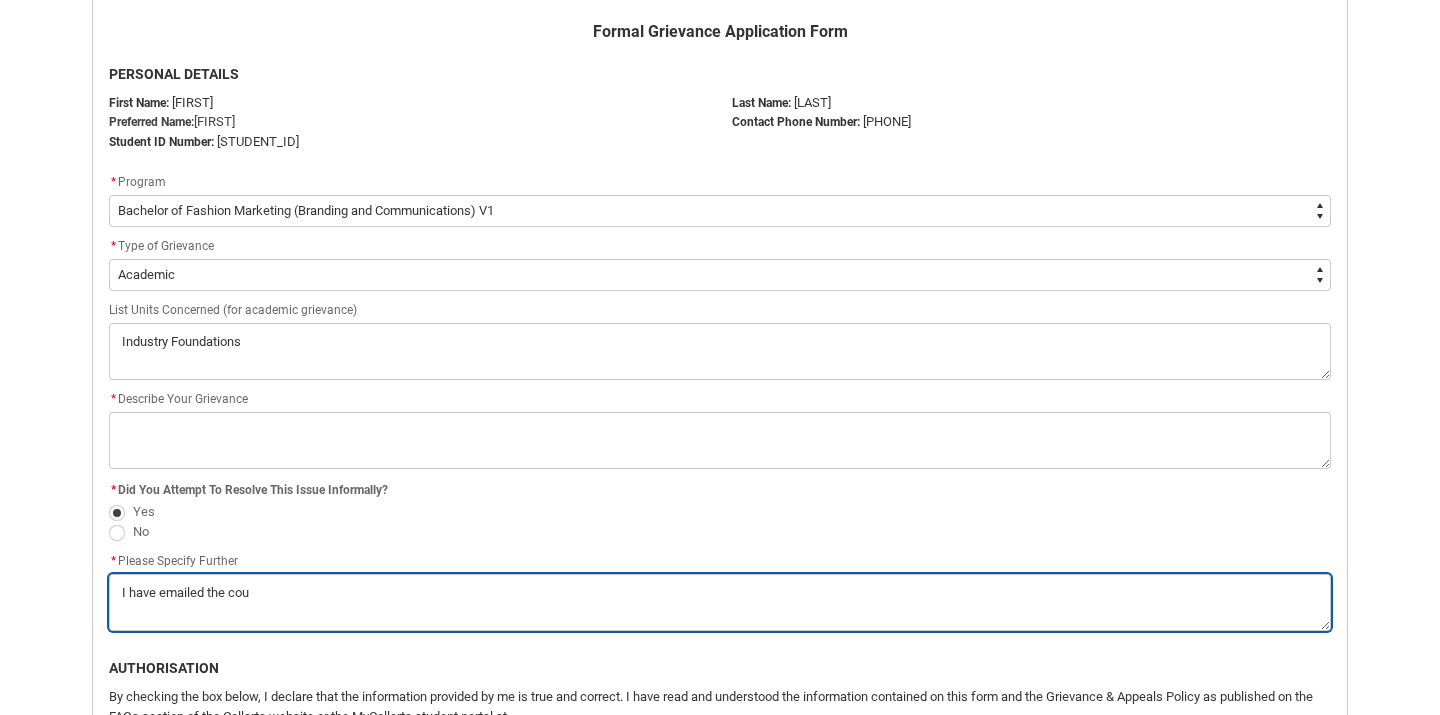 type on "I have emailed the cour" 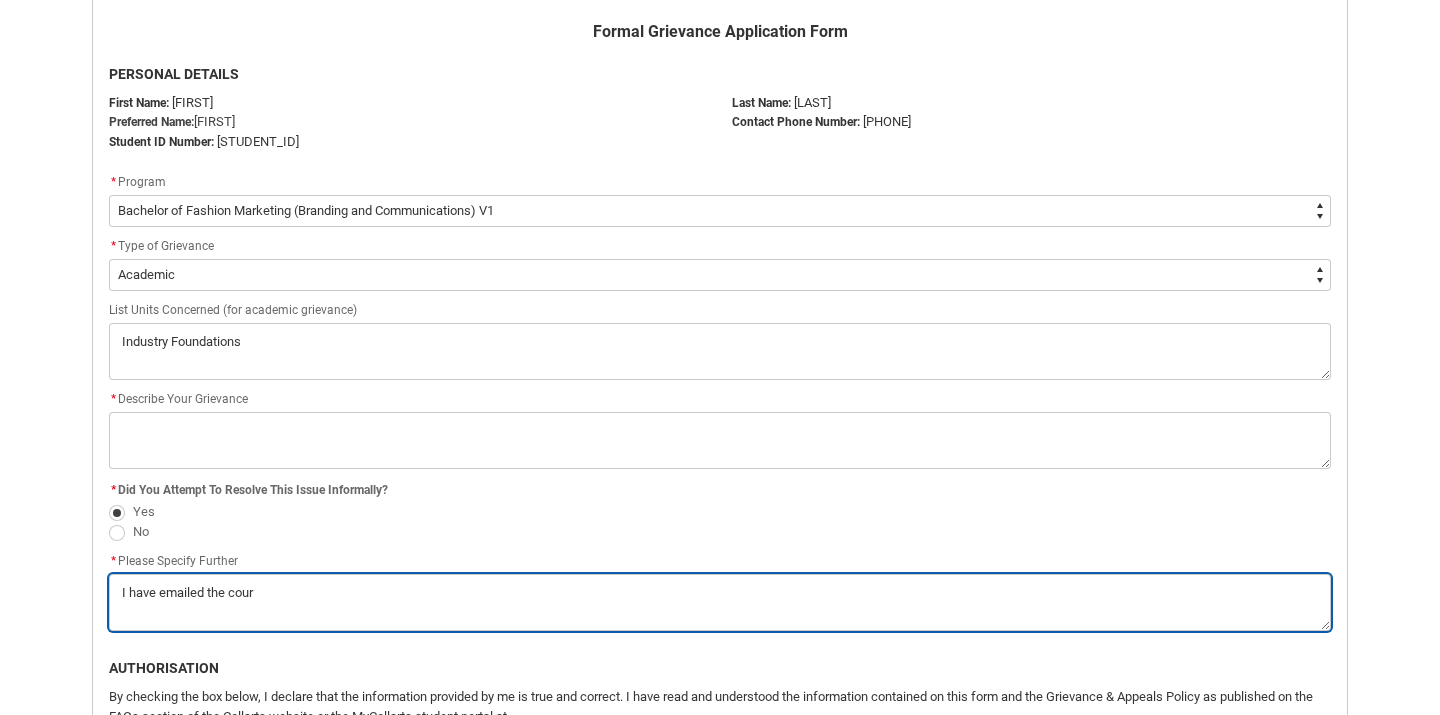 type on "I have emailed the cours" 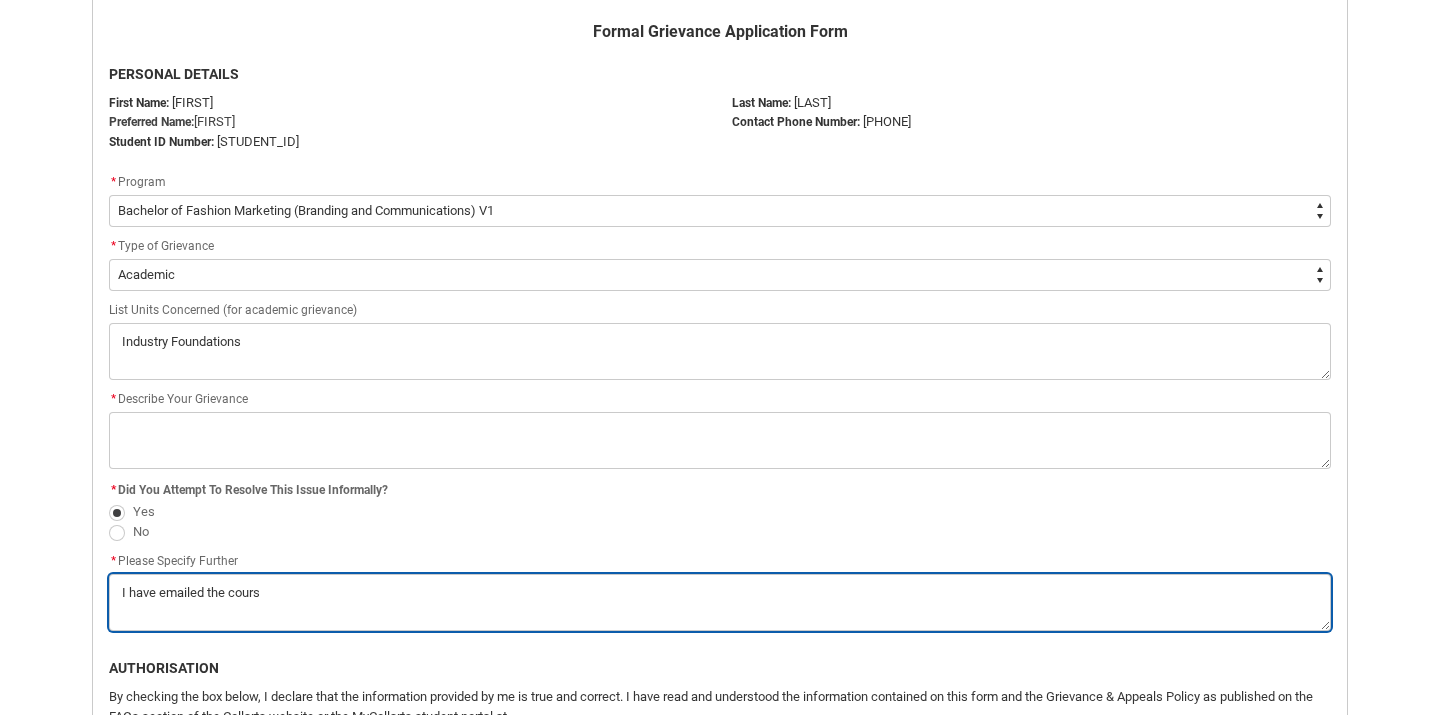 type on "I have emailed the course" 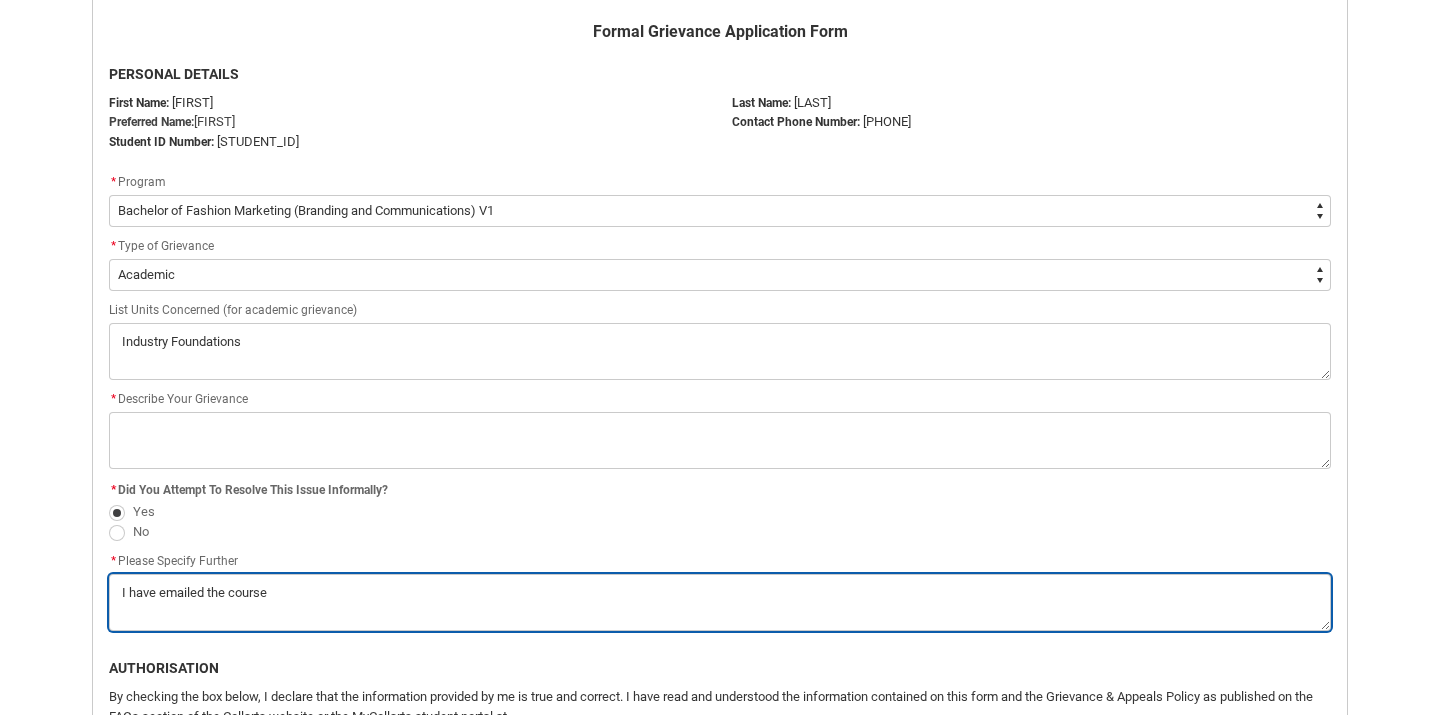 type on "I have emailed the course" 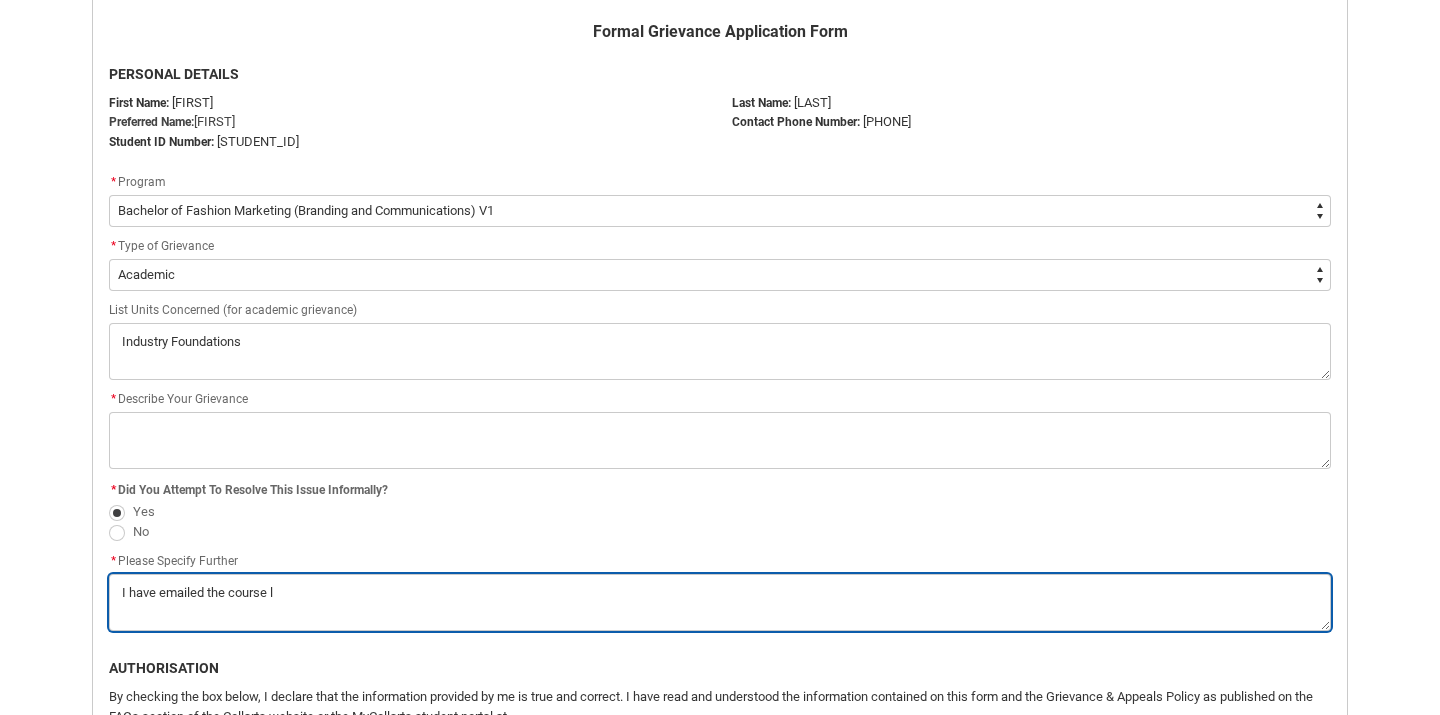 type on "I have emailed the course le" 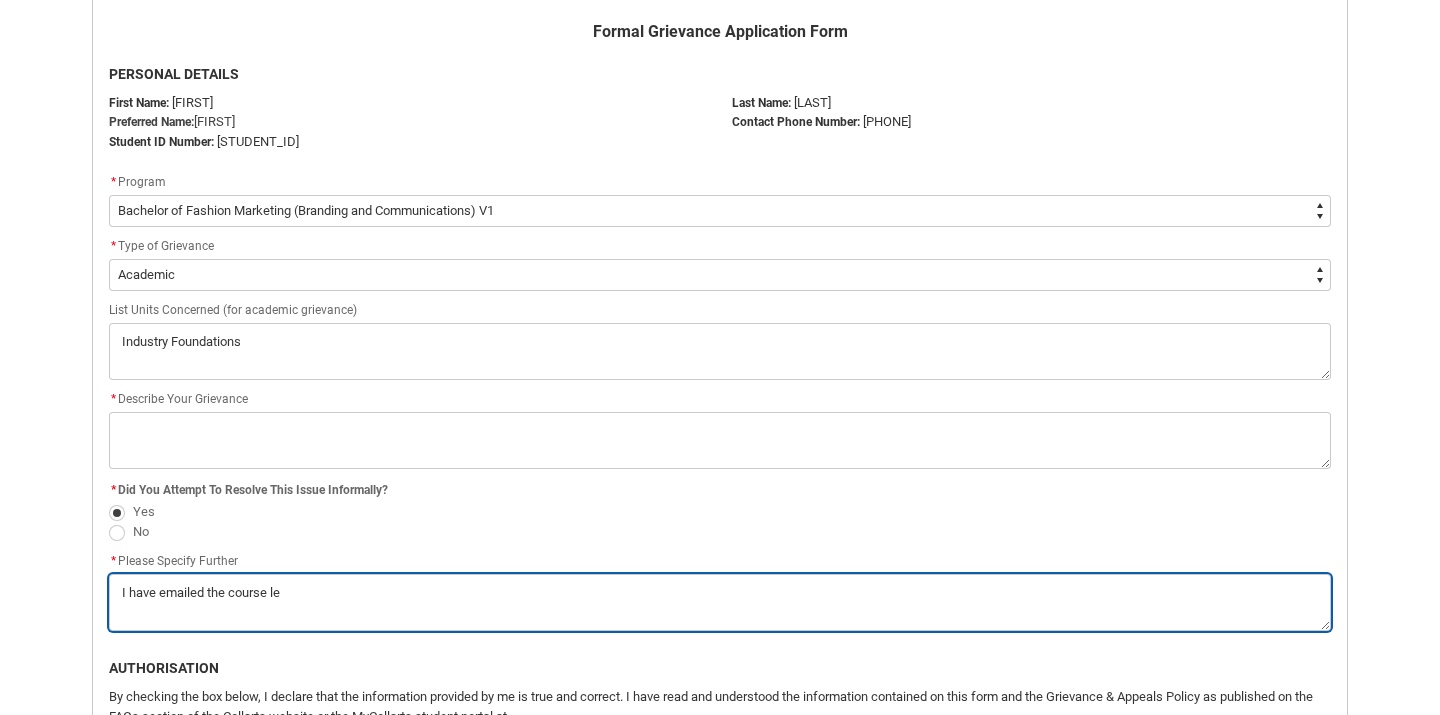 type on "I have emailed the course lea" 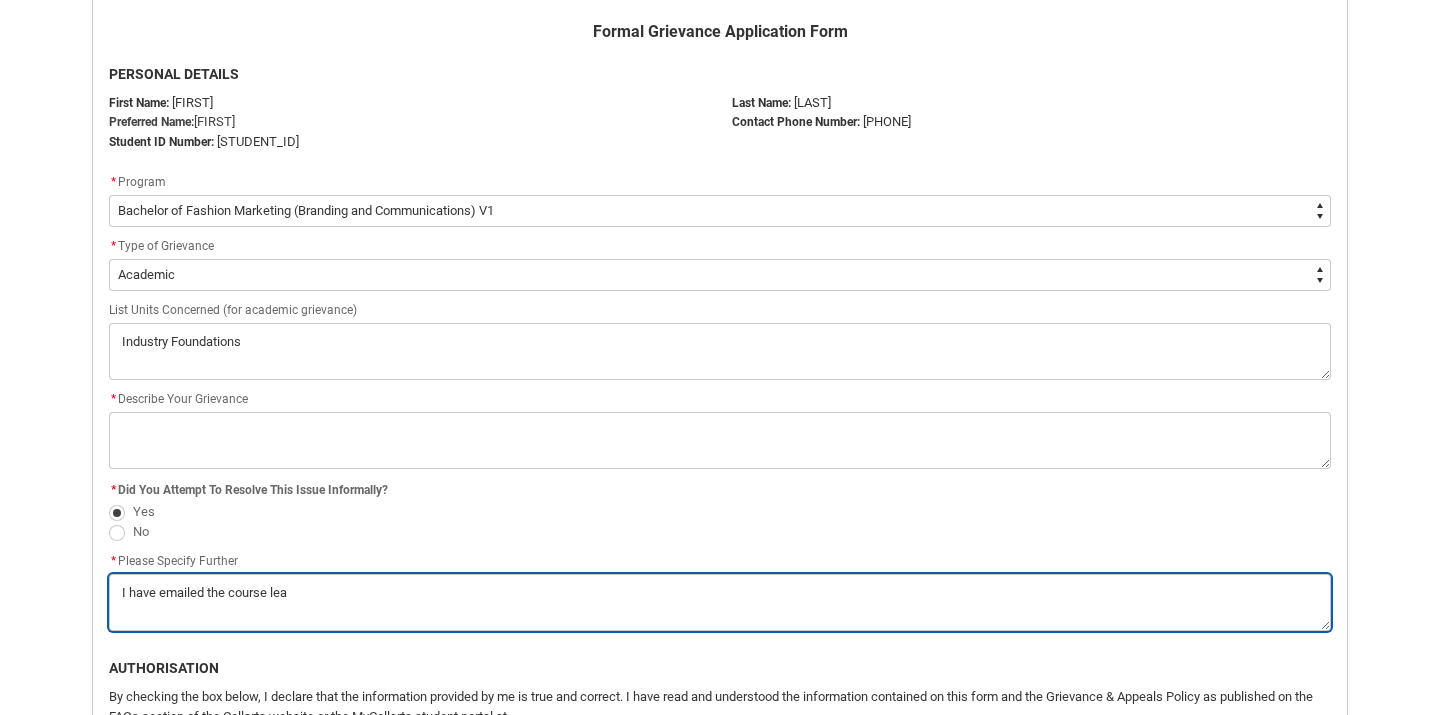 type on "I have emailed the course lead" 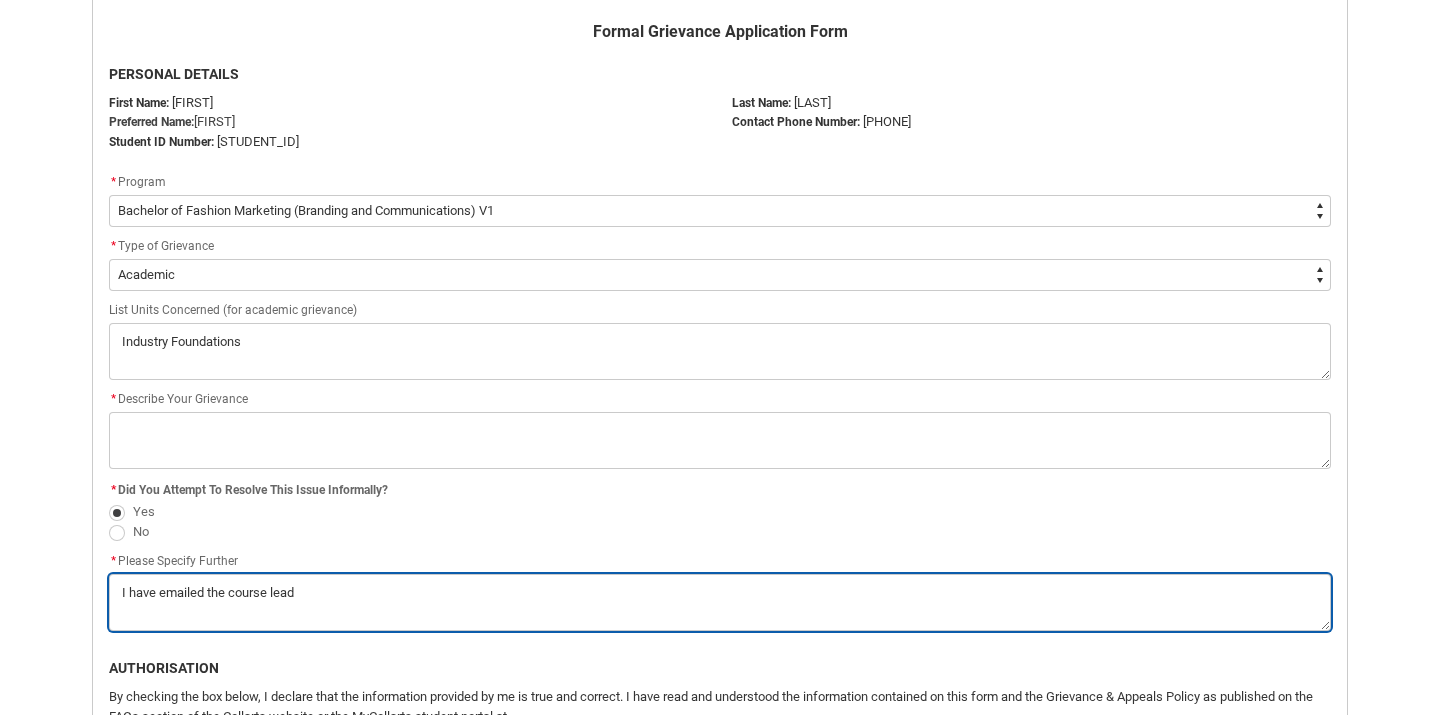 type on "I have emailed the course leade" 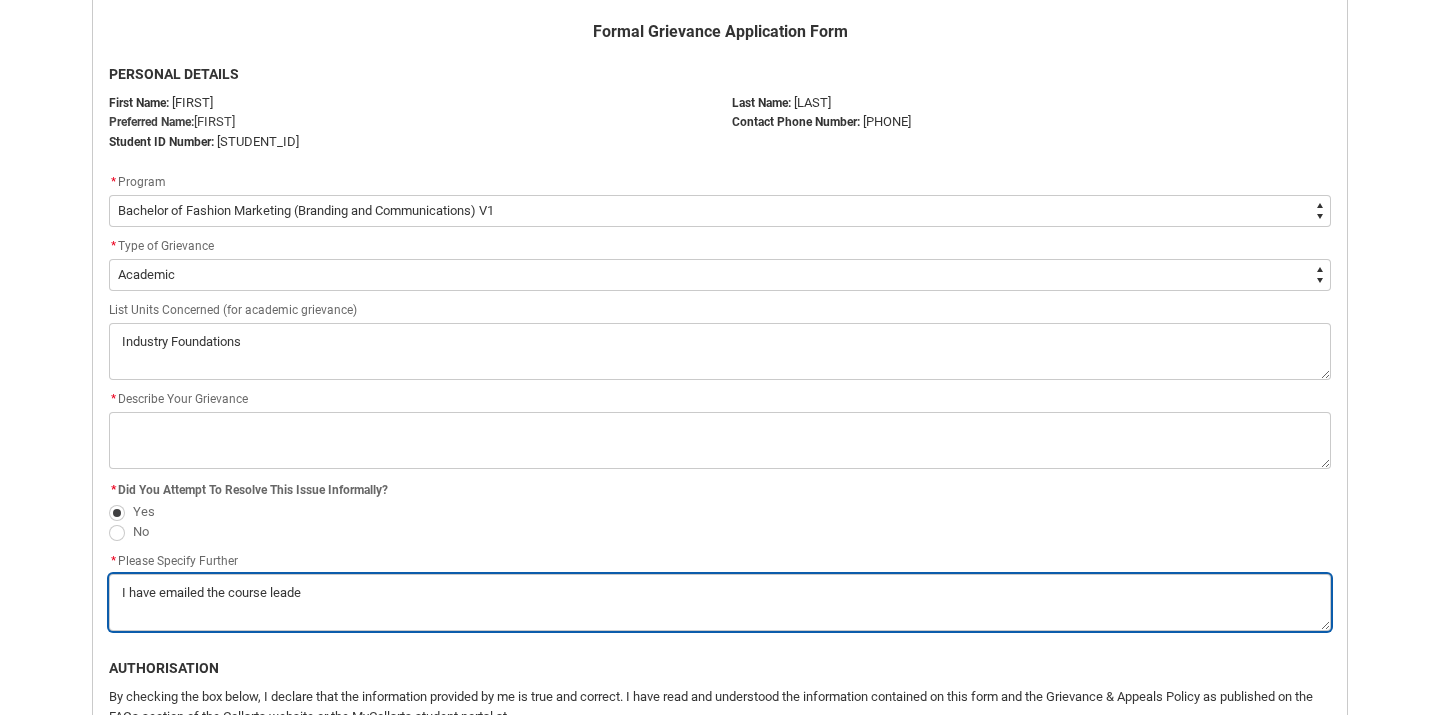 type on "I have emailed the course leader" 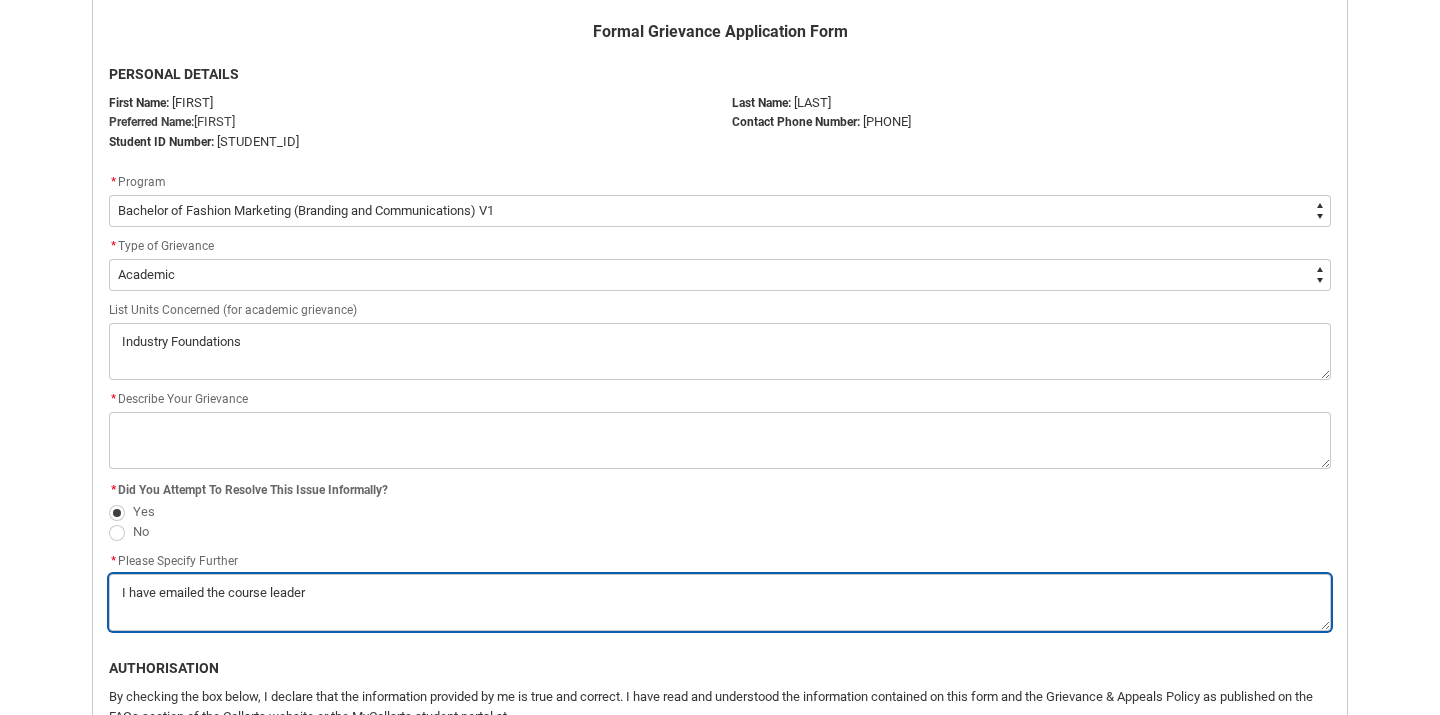 type on "I have emailed the course leader" 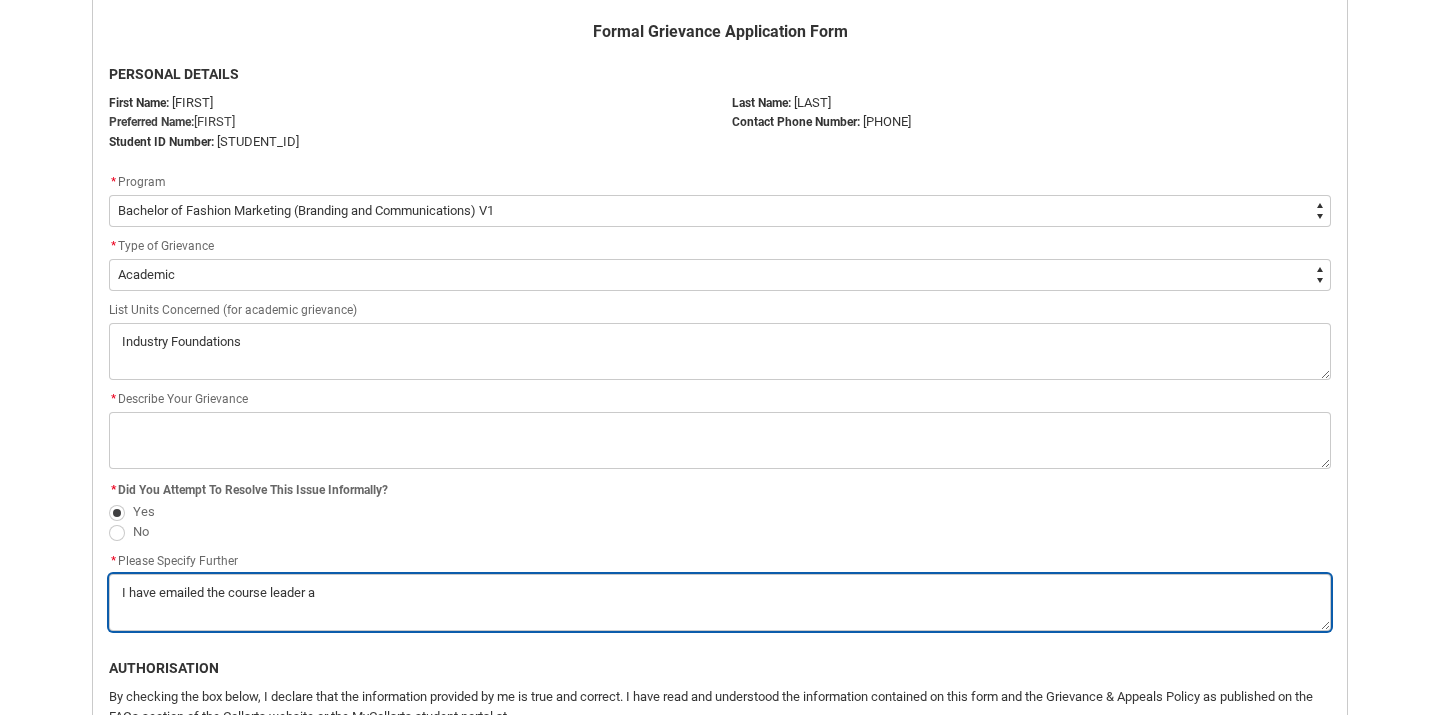 type on "I have emailed the course leader an" 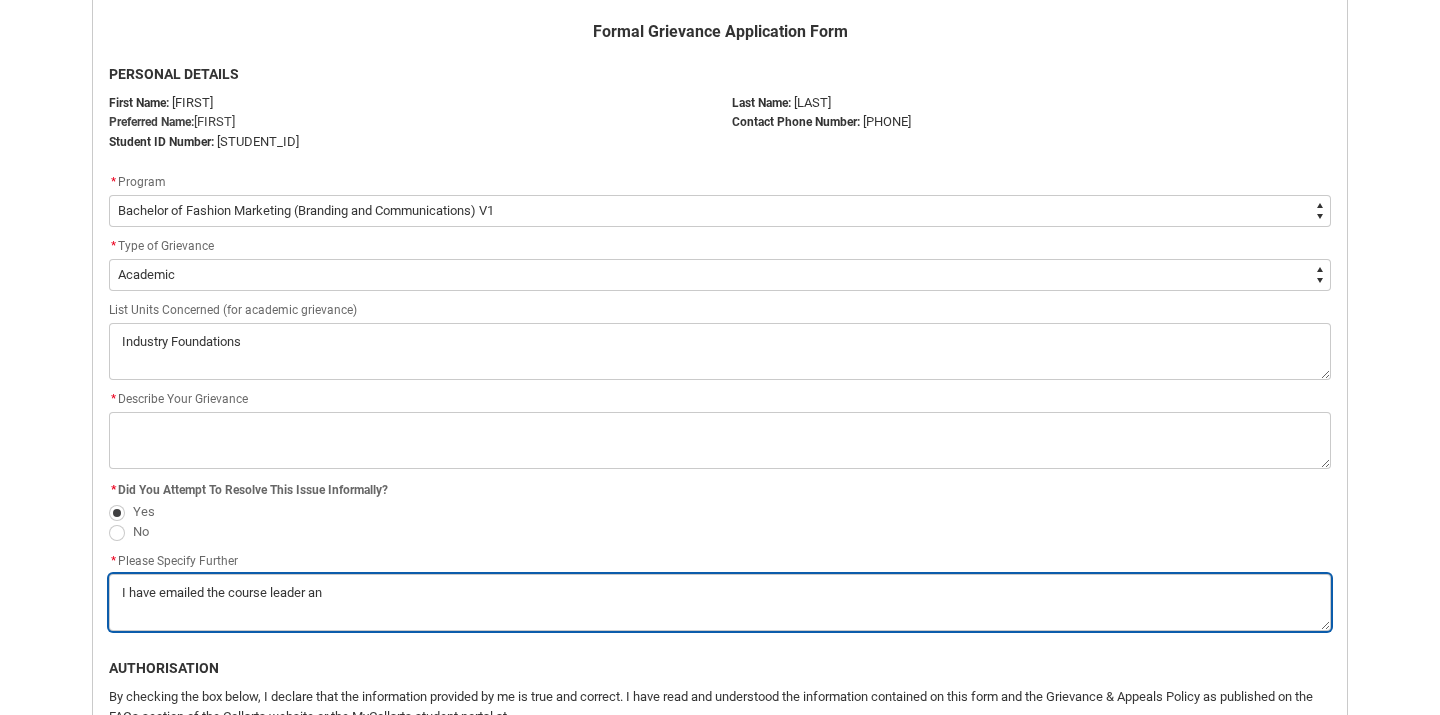 type on "I have emailed the course leader and" 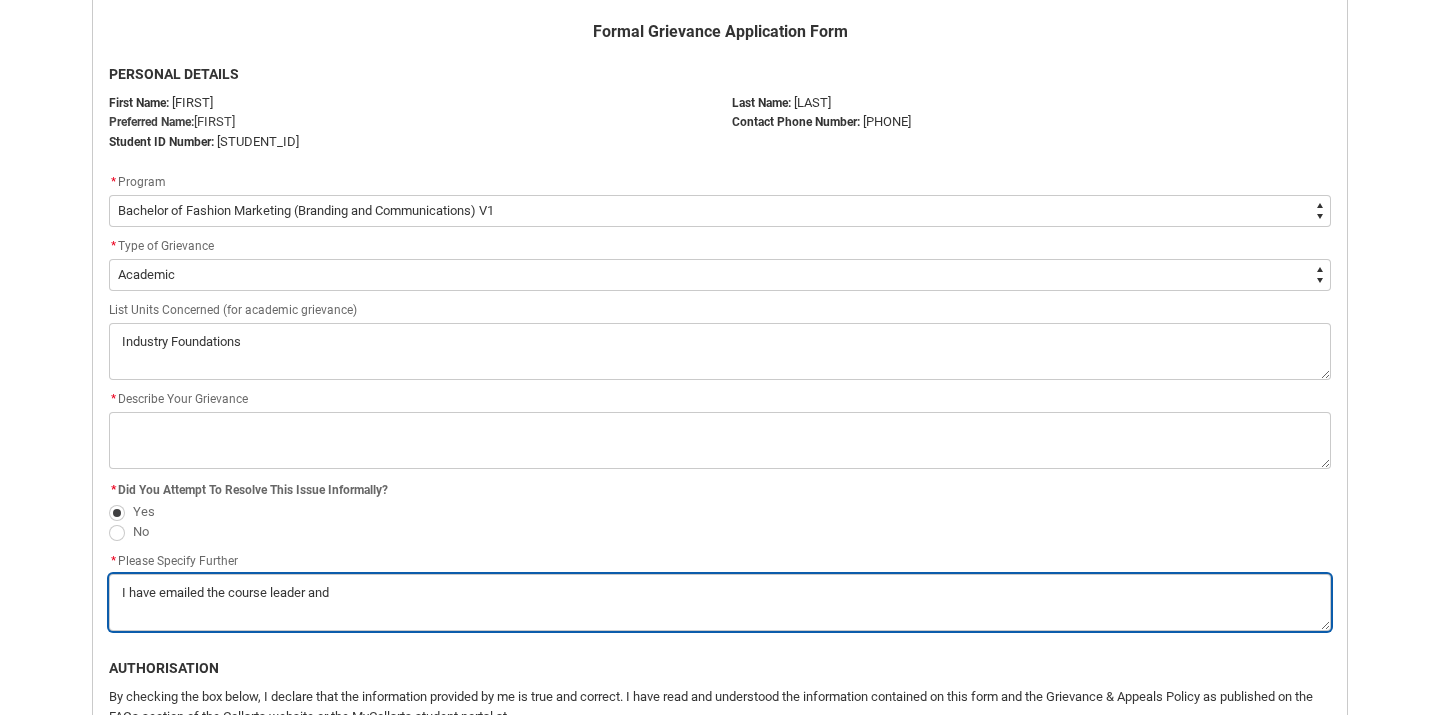 type on "I have emailed the course leader and" 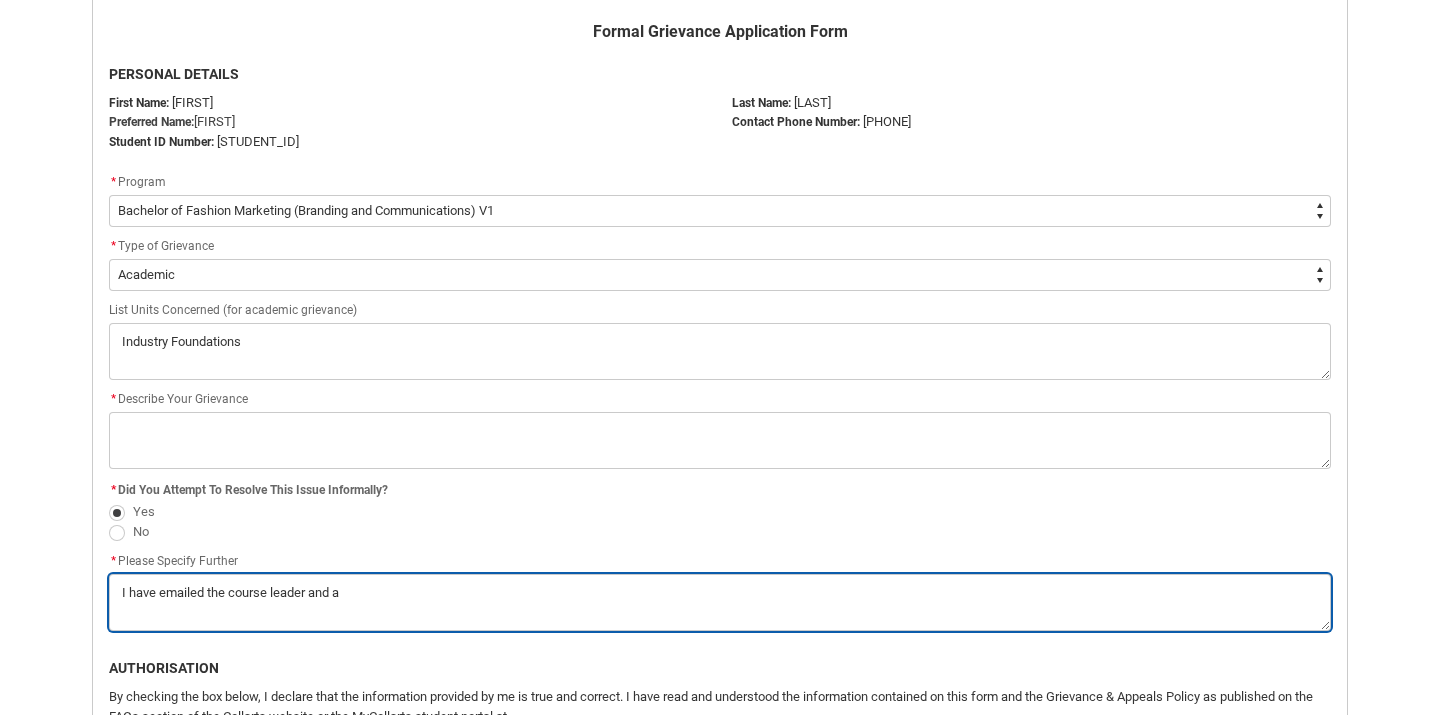 type on "I have emailed the course leader and al" 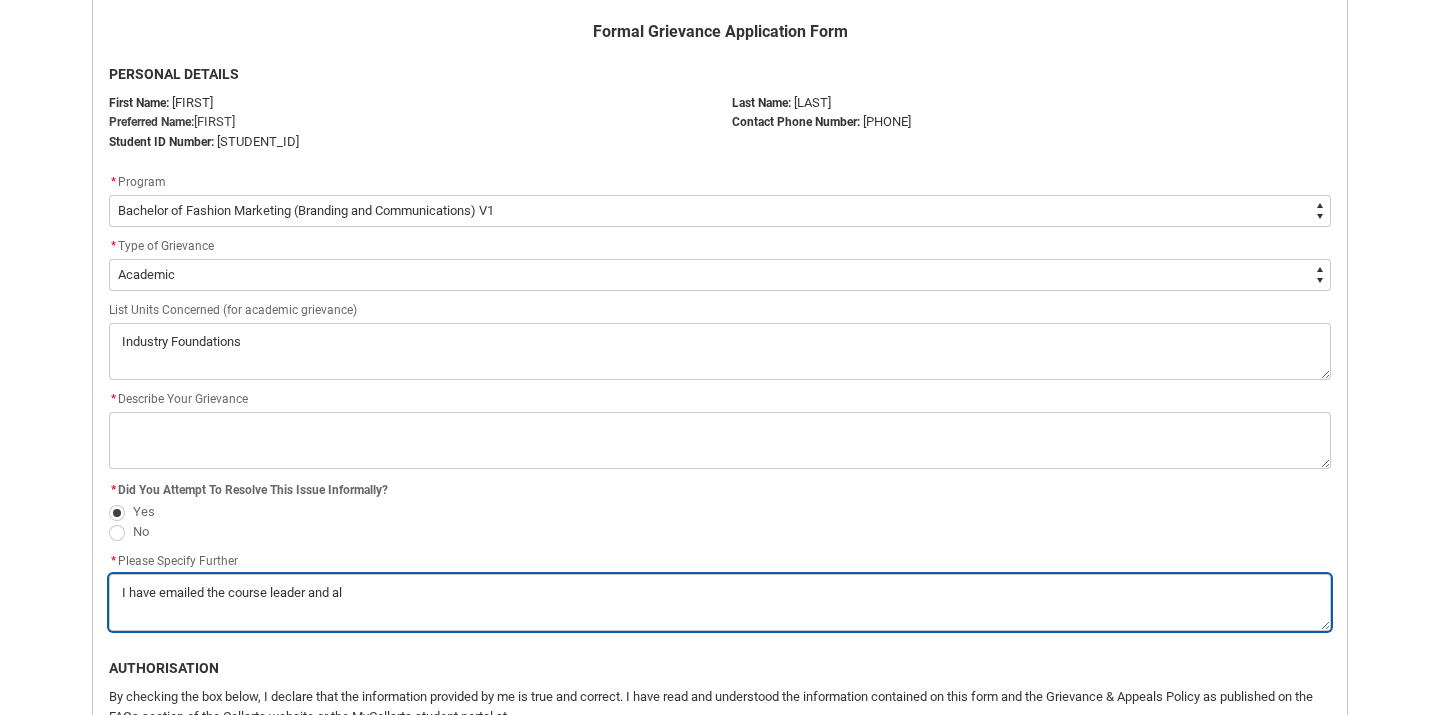 type on "I have emailed the course leader and als" 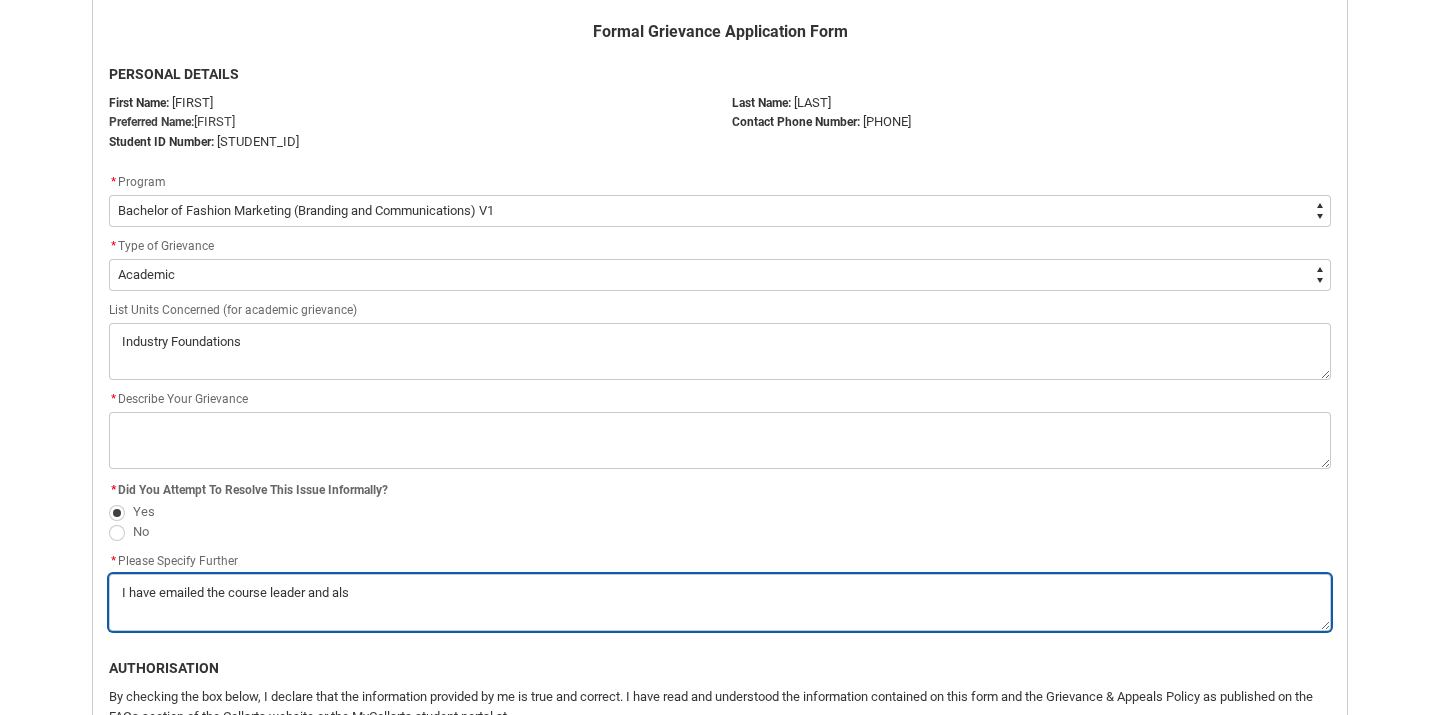 type on "I have emailed the course leader and also" 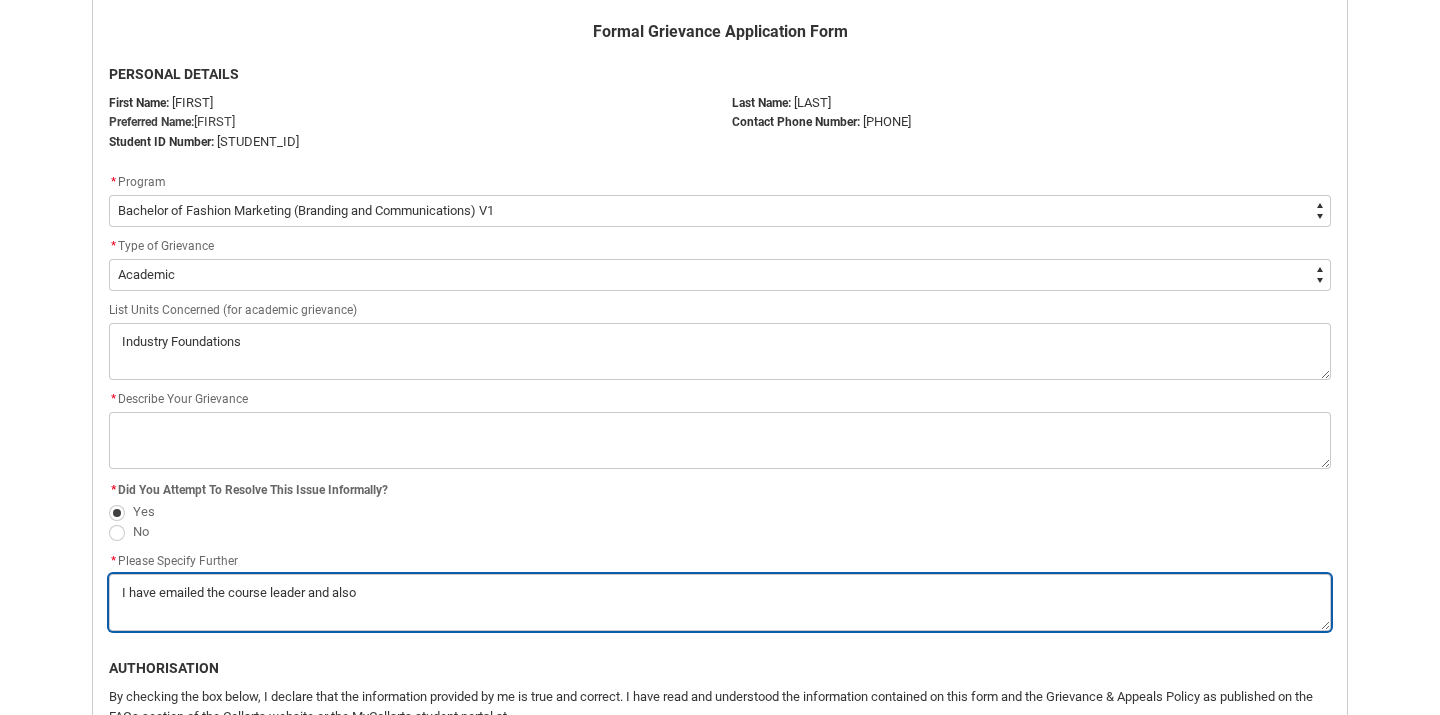 type on "I have emailed the course leader and also" 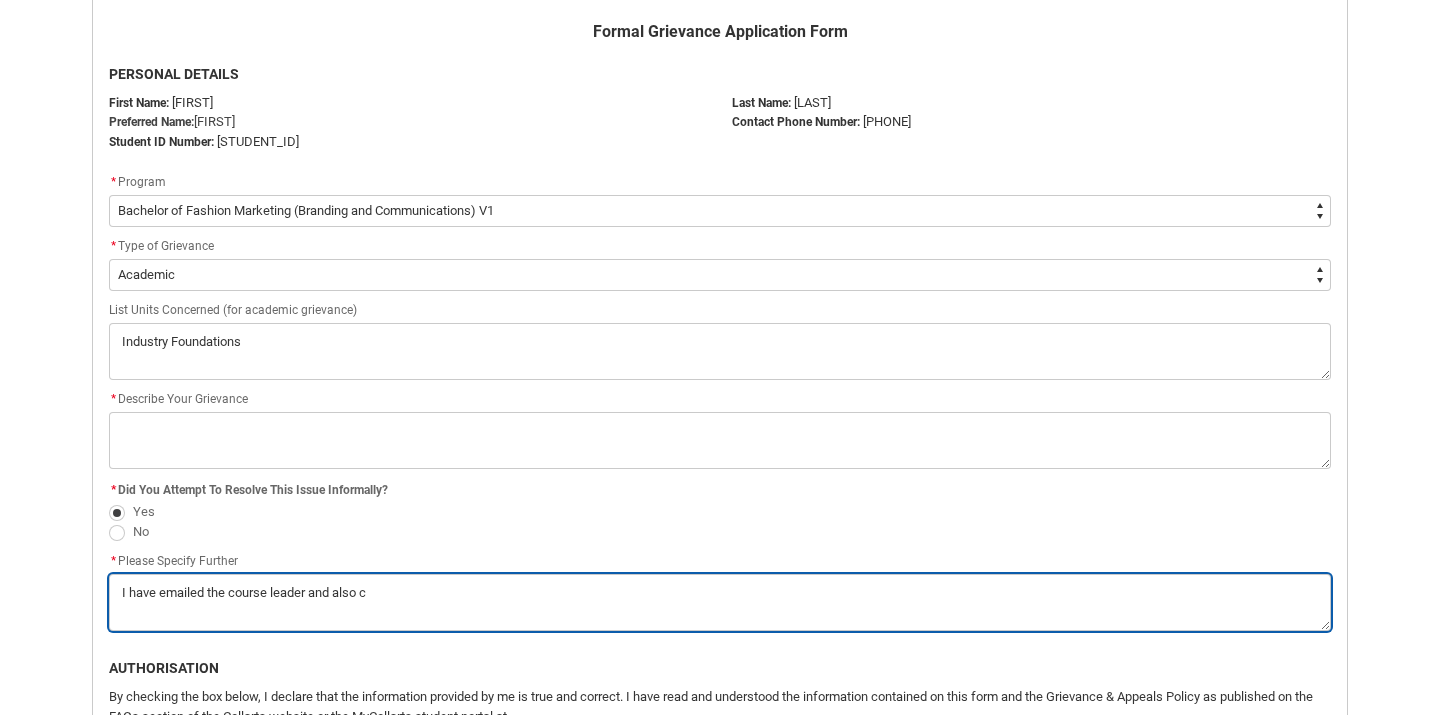 type on "I have emailed the course leader and also co" 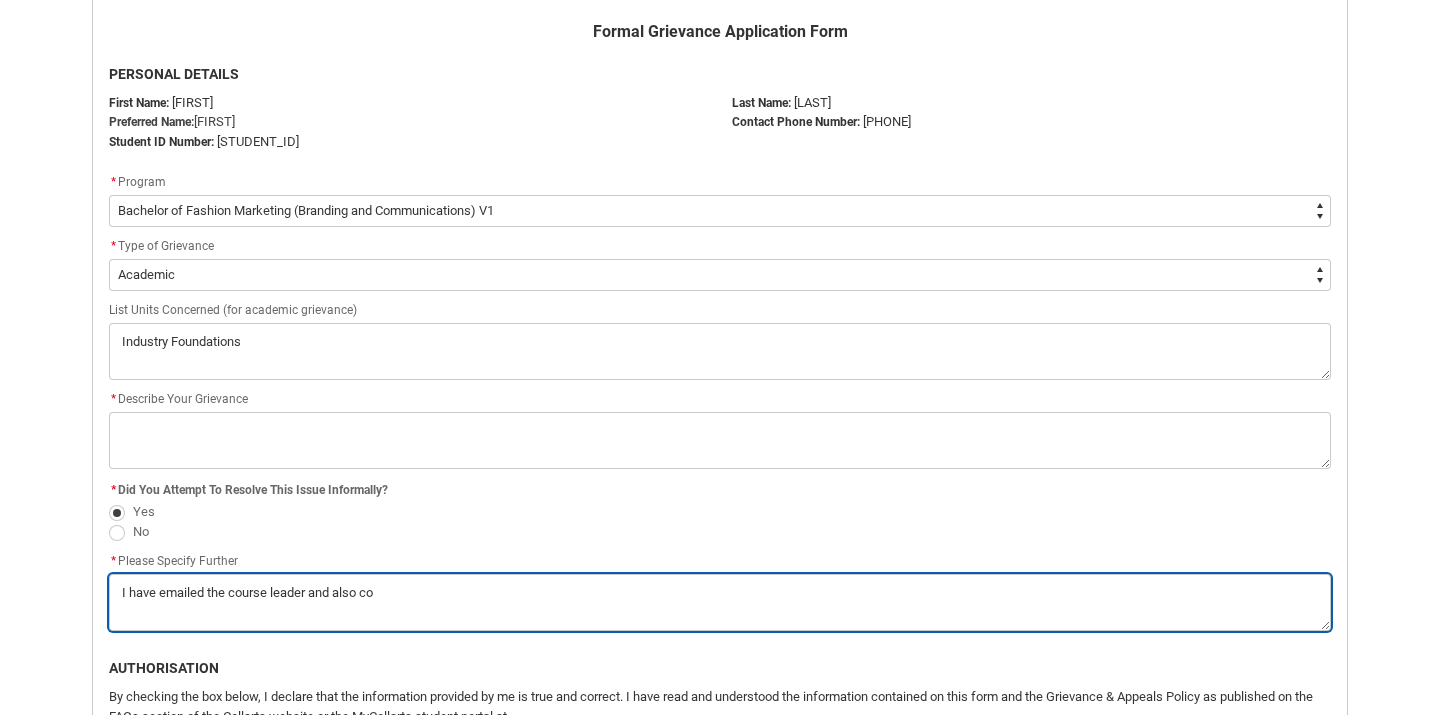 type on "I have emailed the course leader and also con" 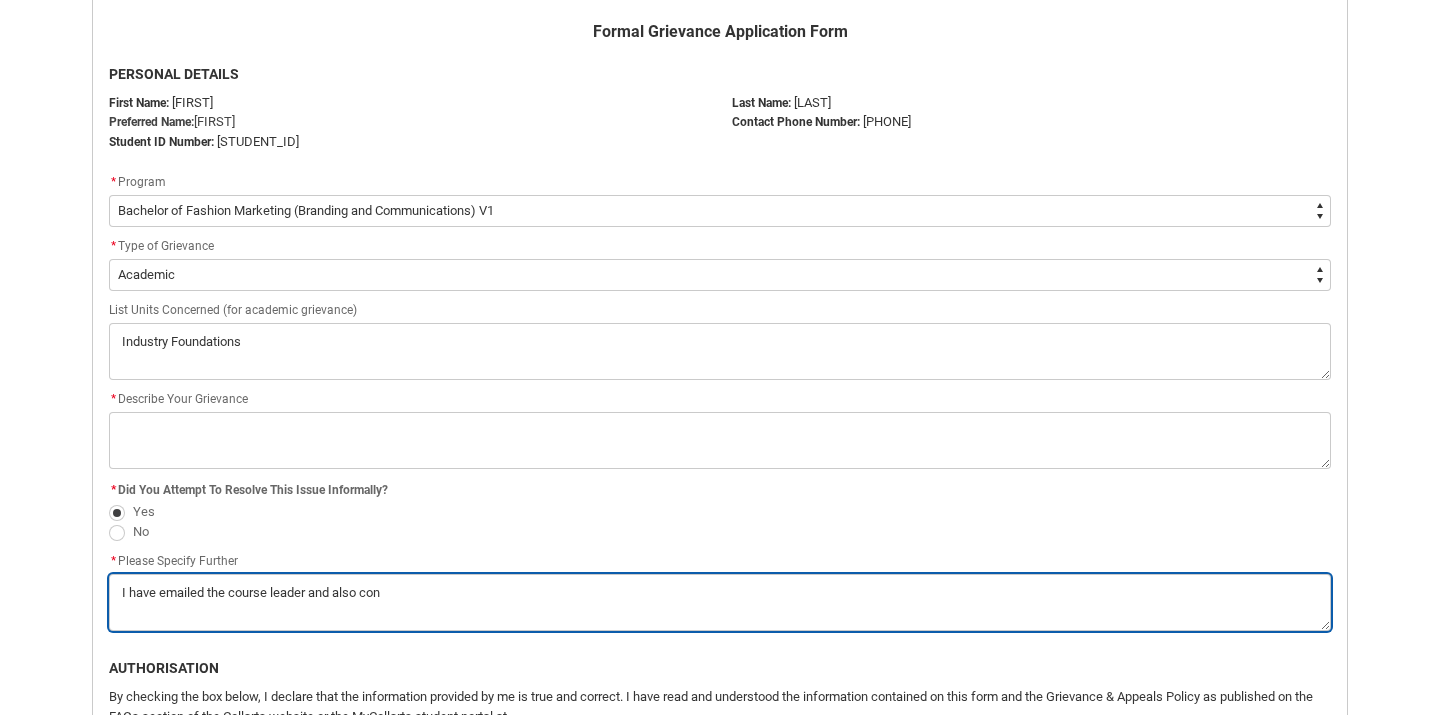 type on "I have emailed the course leader and also cont" 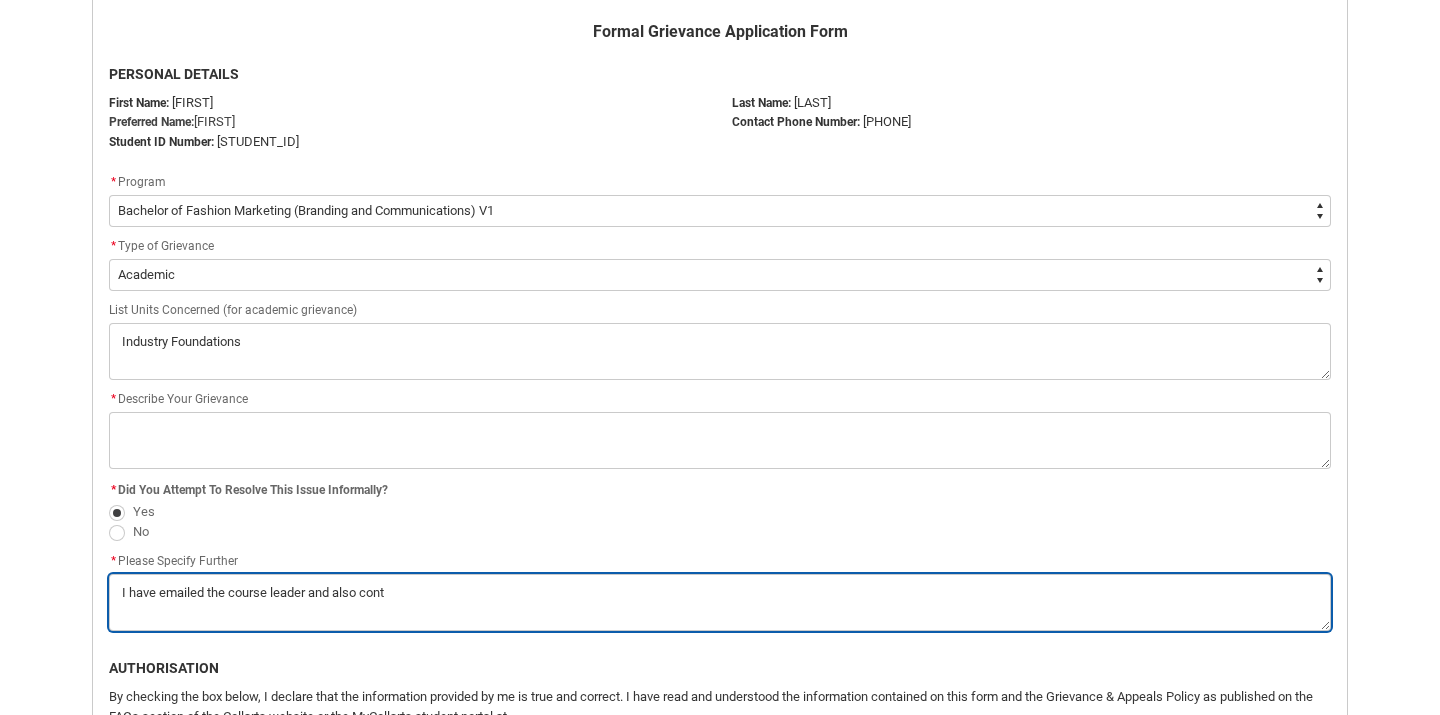 type on "I have emailed the course leader and also conta" 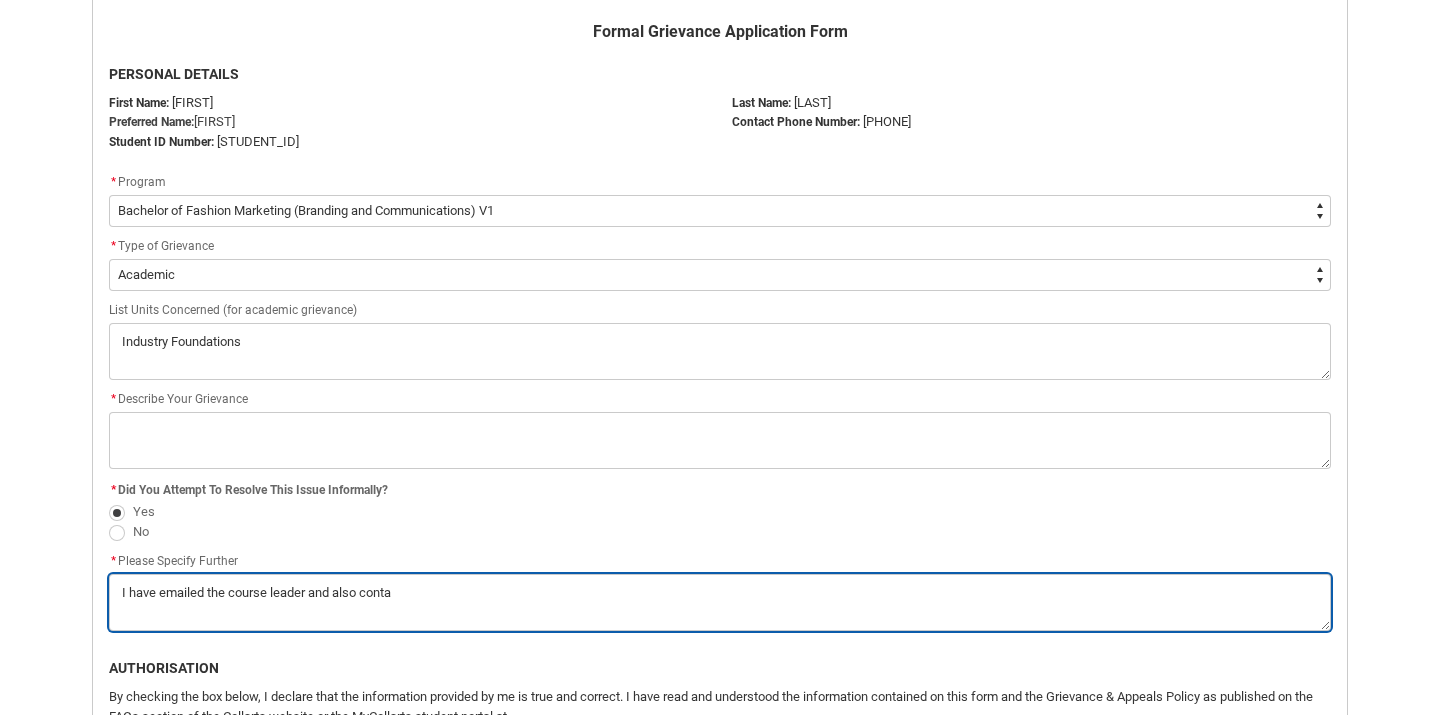 type on "I have emailed the course leader and also contac" 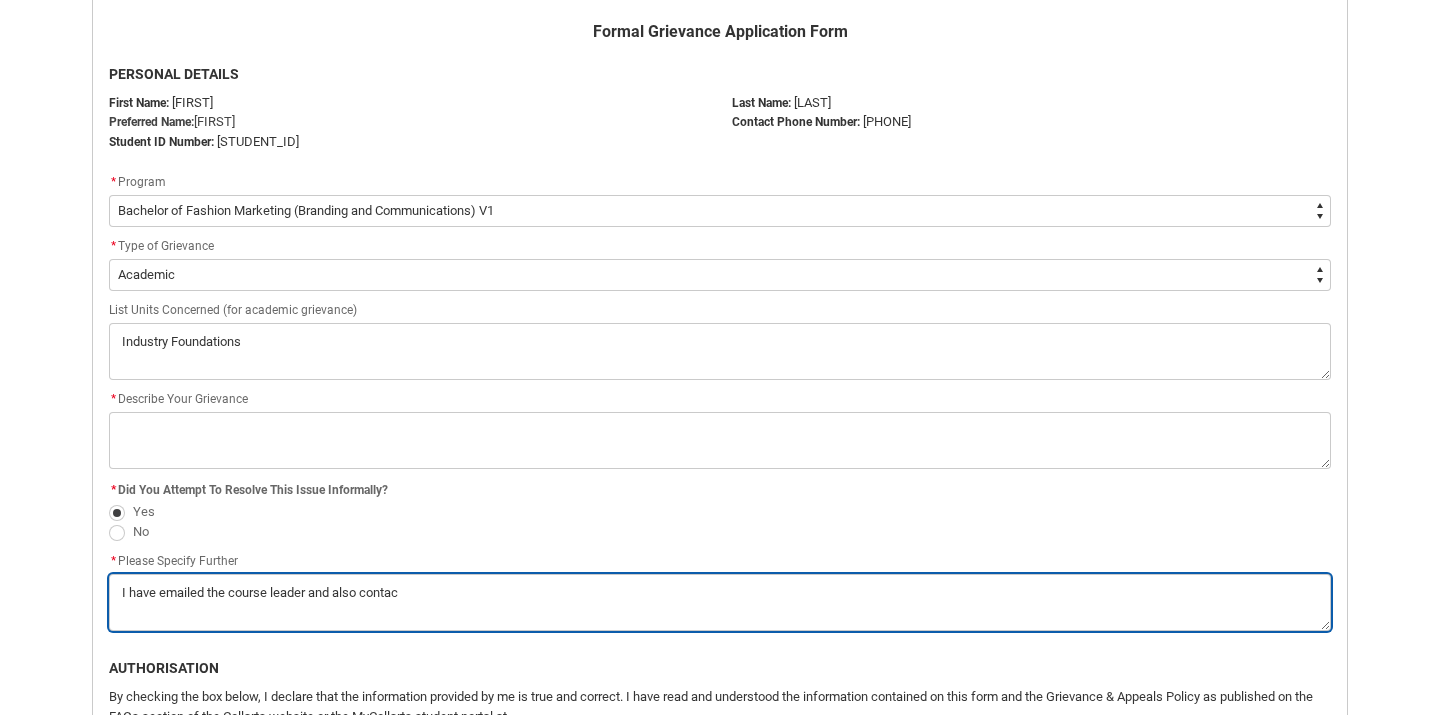 type on "I have emailed the course leader and also contact" 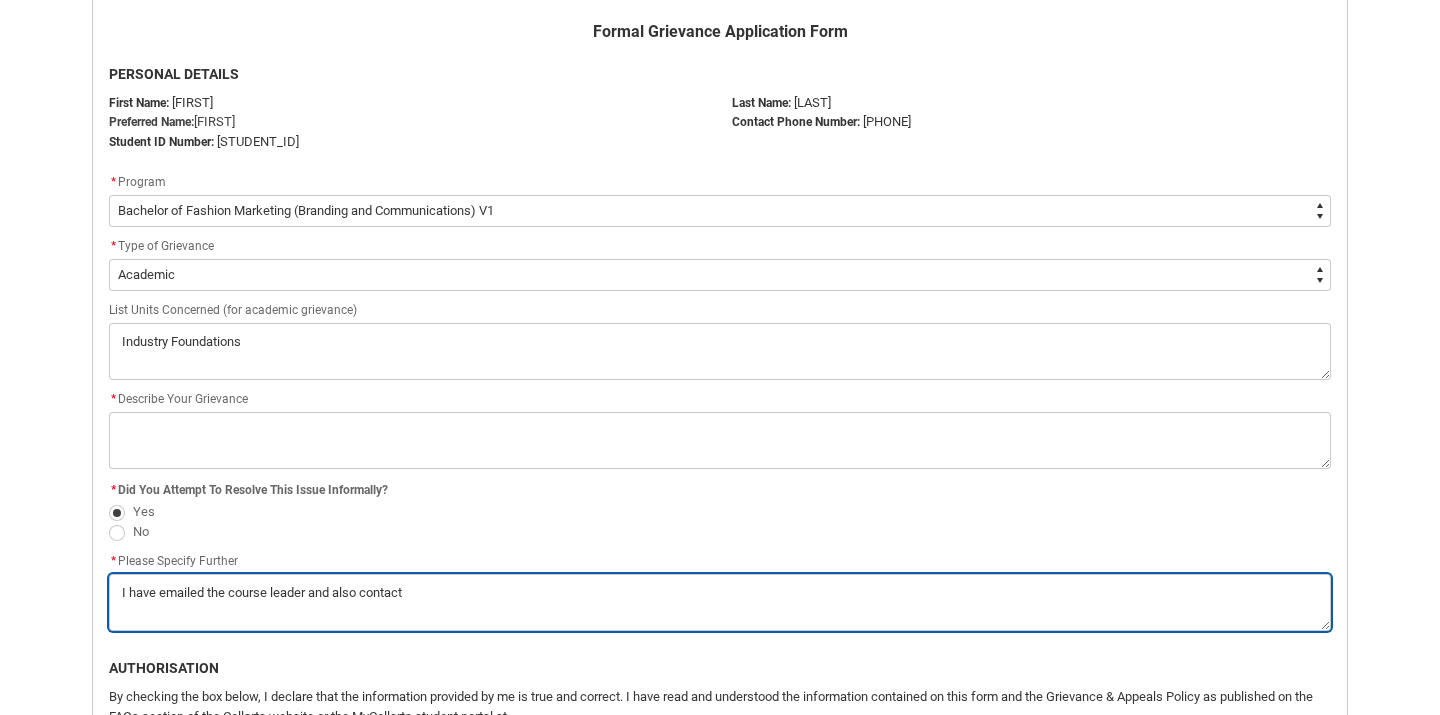 type on "I have emailed the course leader and also contacte" 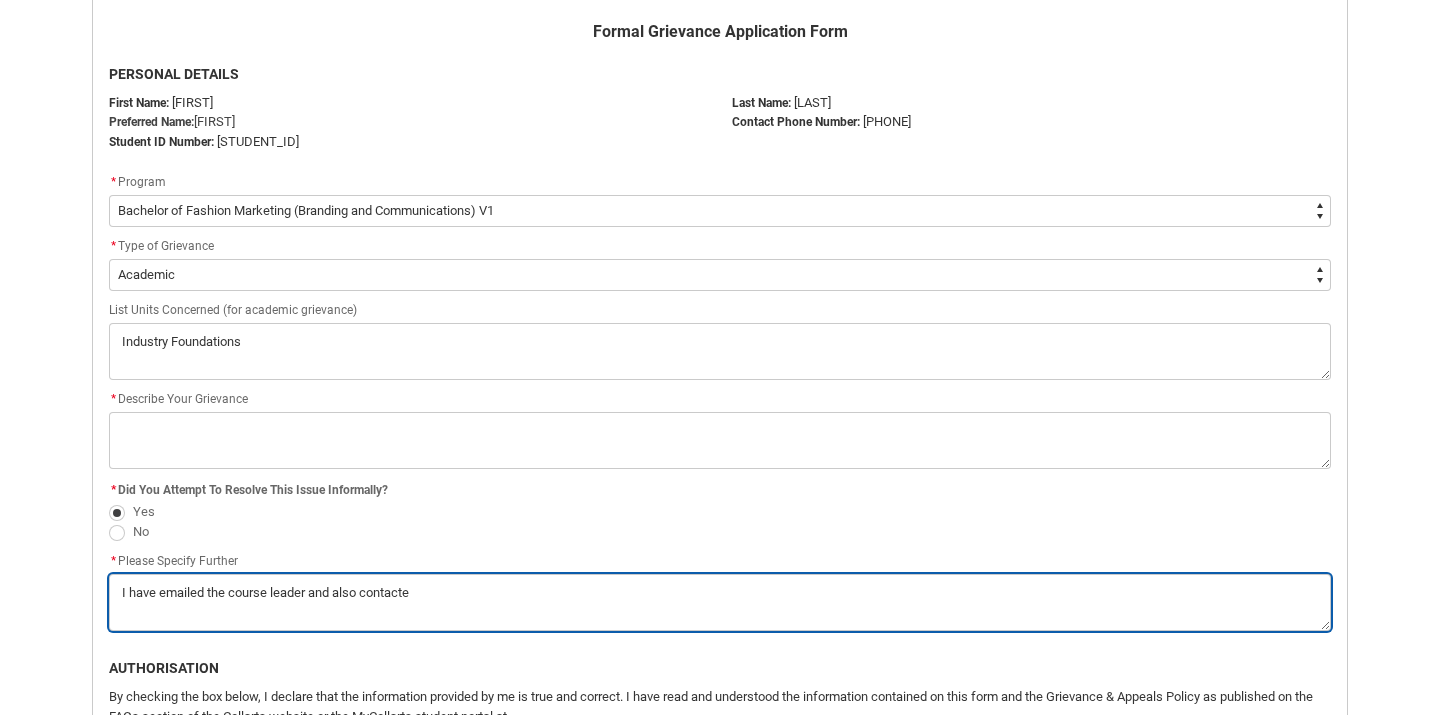 type on "I have emailed the course leader and also contacted" 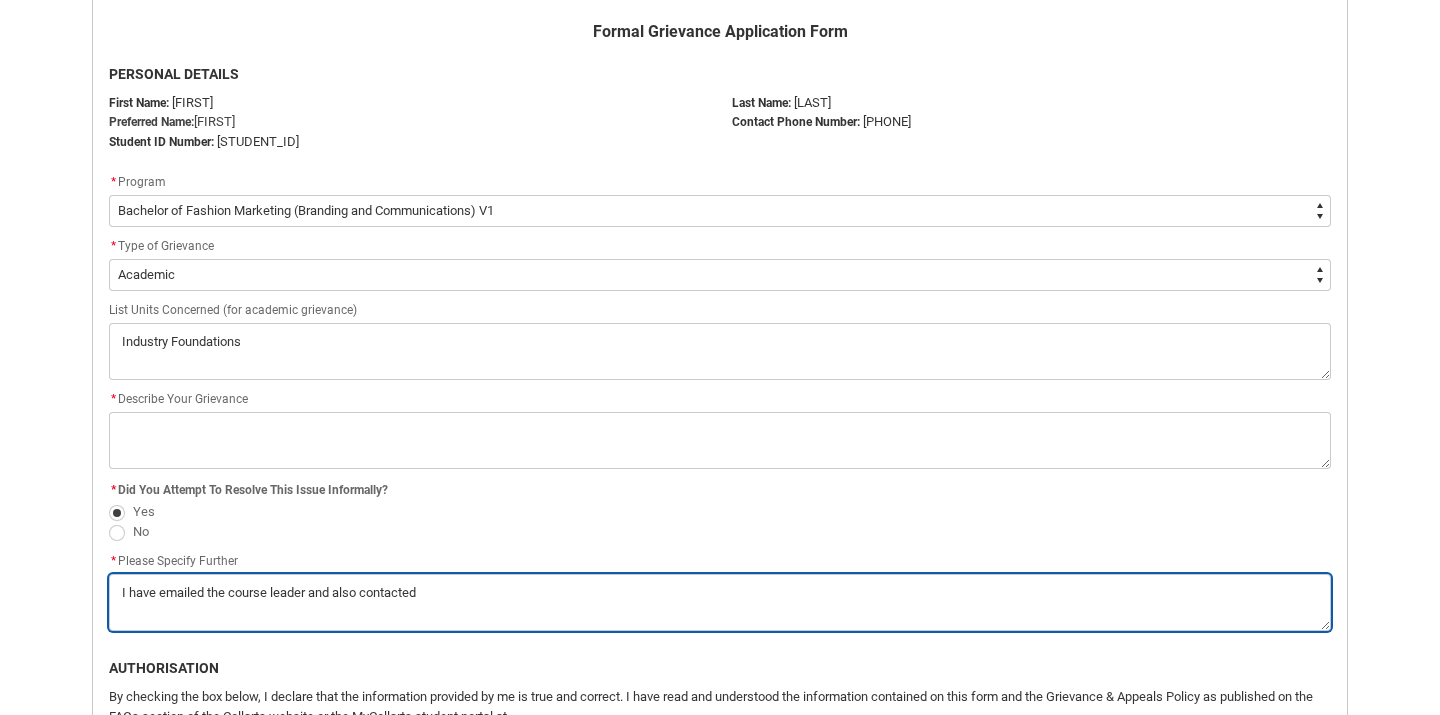 type on "I have emailed the course leader and also contacted" 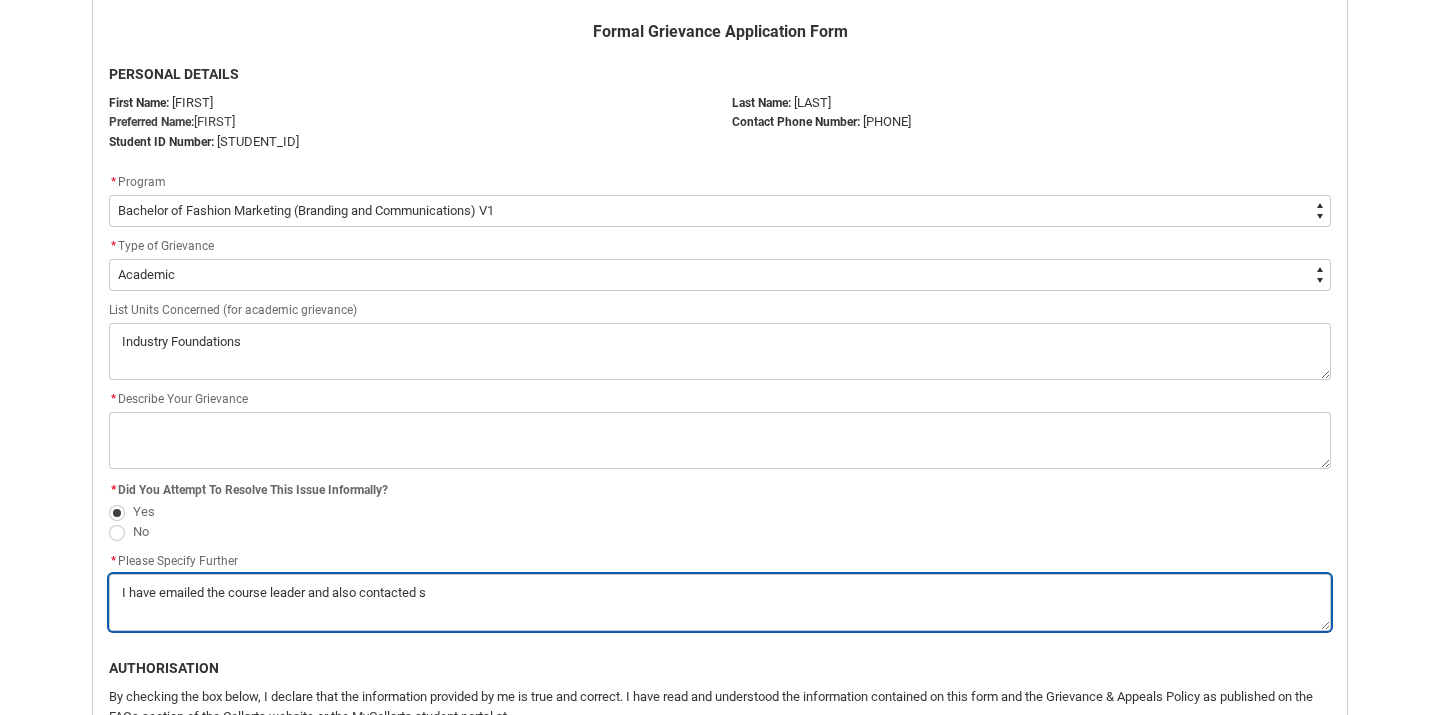 type on "I have emailed the course leader and also contacted st" 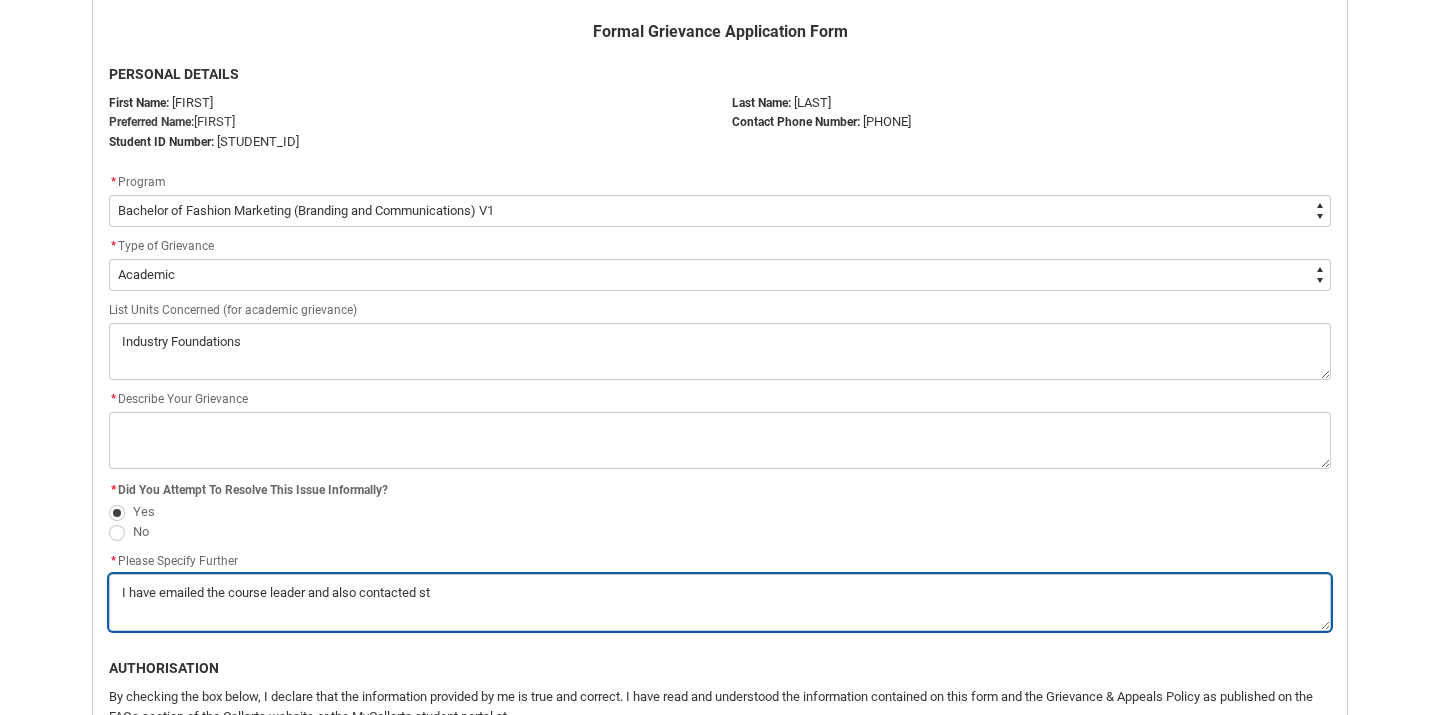 type on "I have emailed the course leader and also contacted stu" 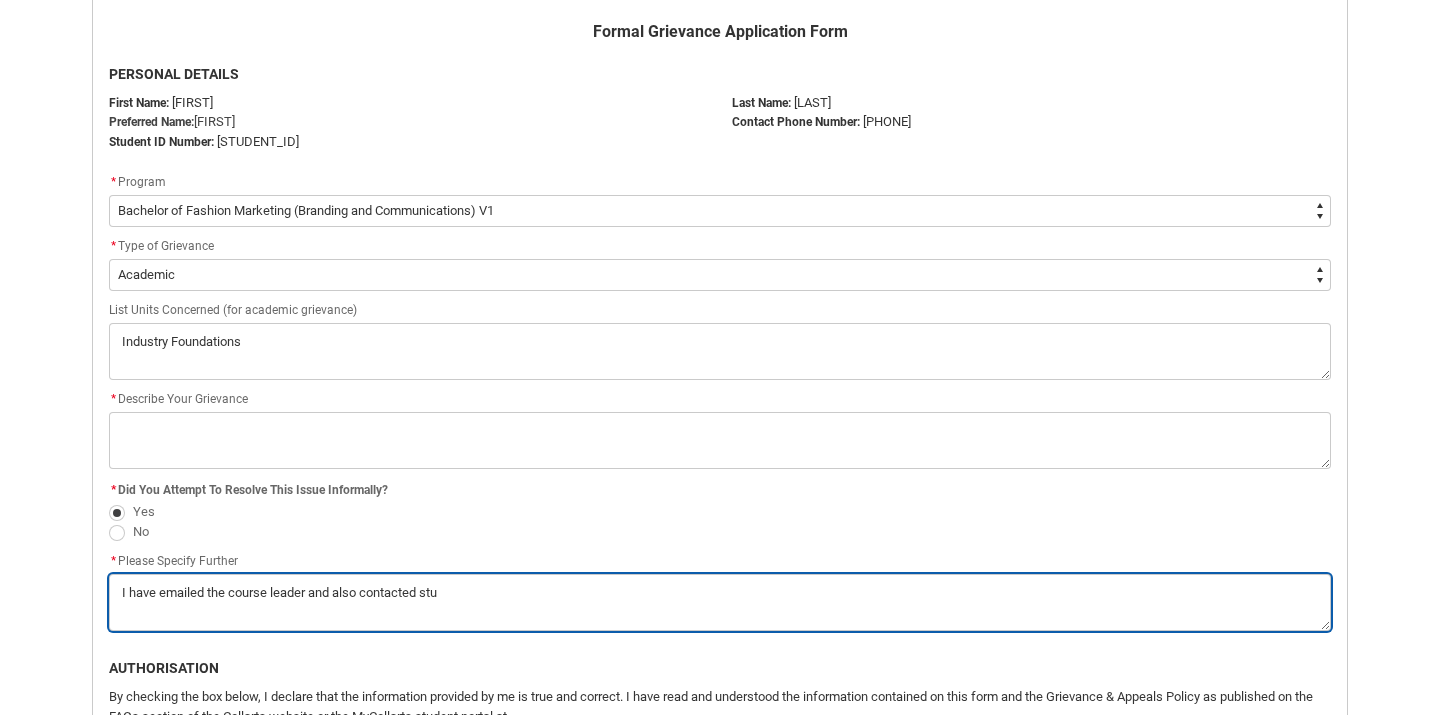 type on "I have emailed the course leader and also contacted stud" 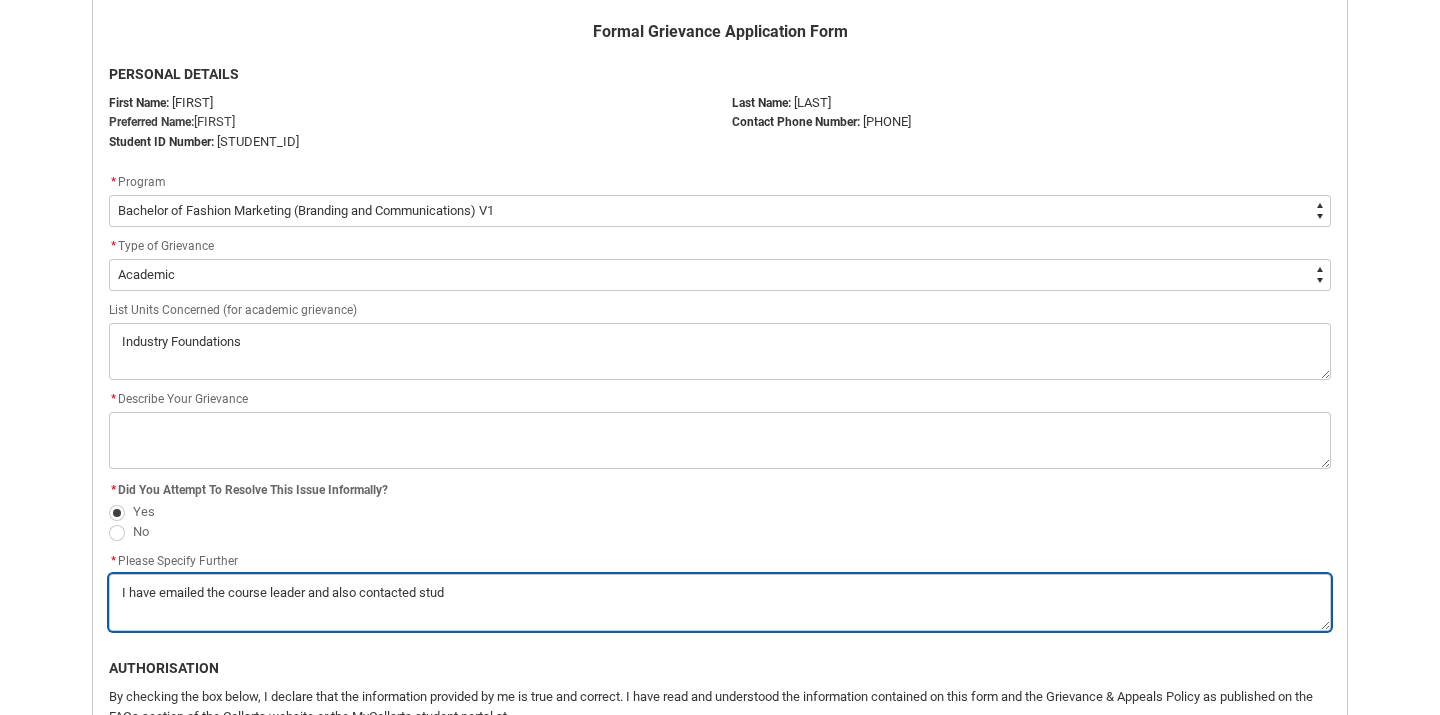 type on "I have emailed the course leader and also contacted stude" 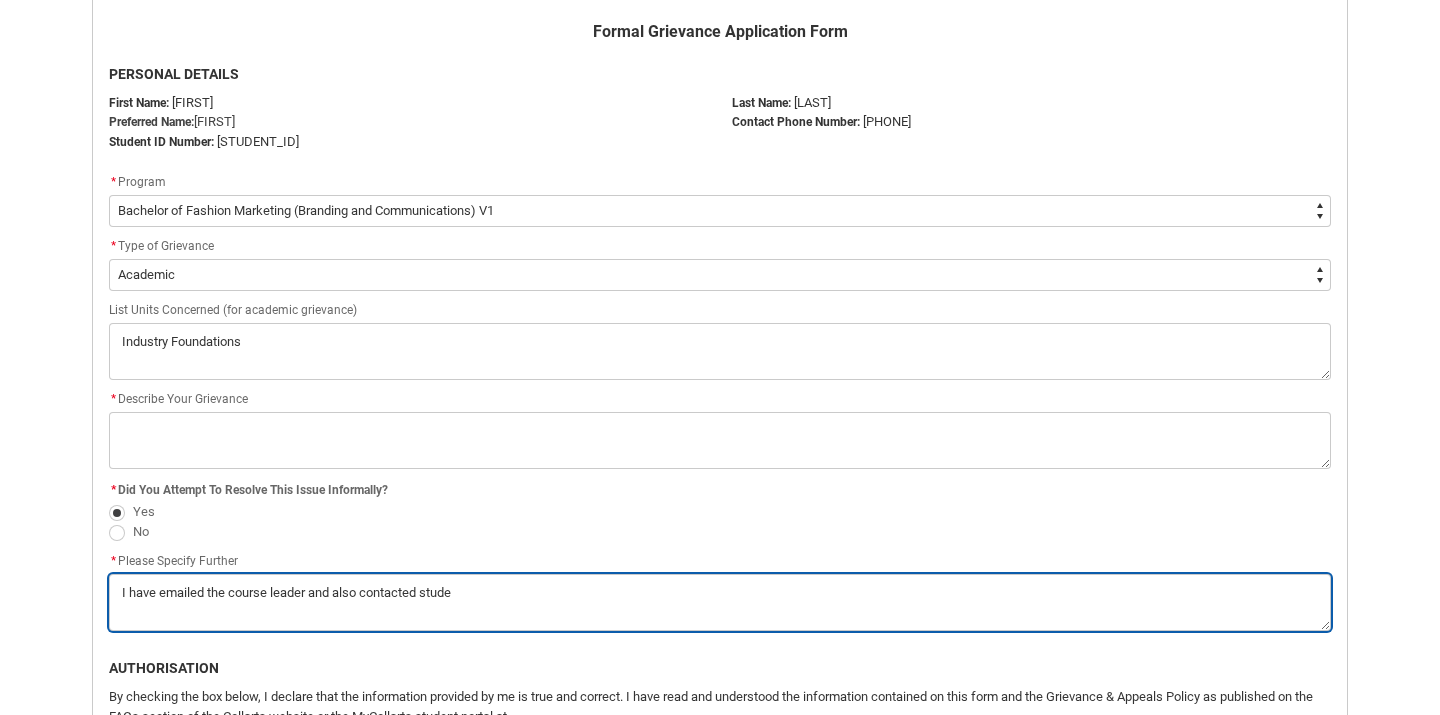 type on "I have emailed the course leader and also contacted studen" 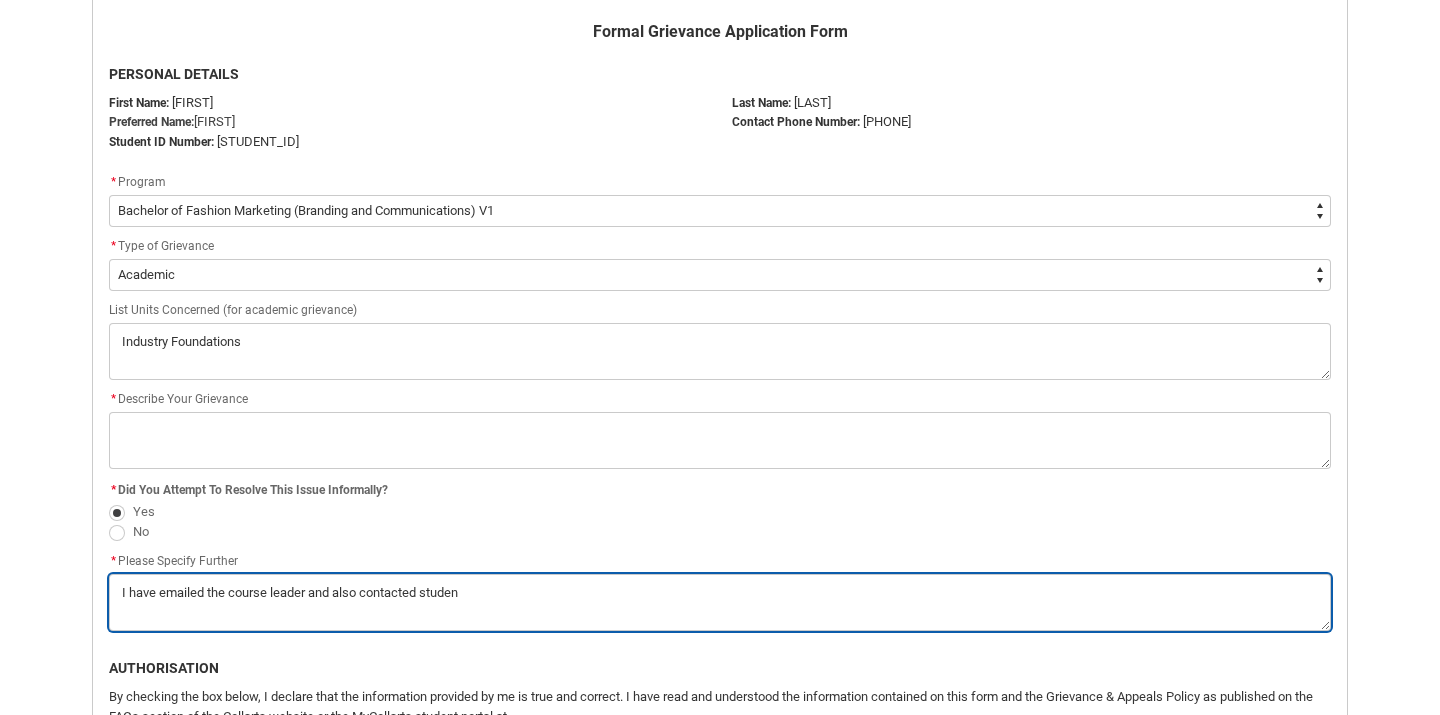 type on "I have emailed the course leader and also contacted student" 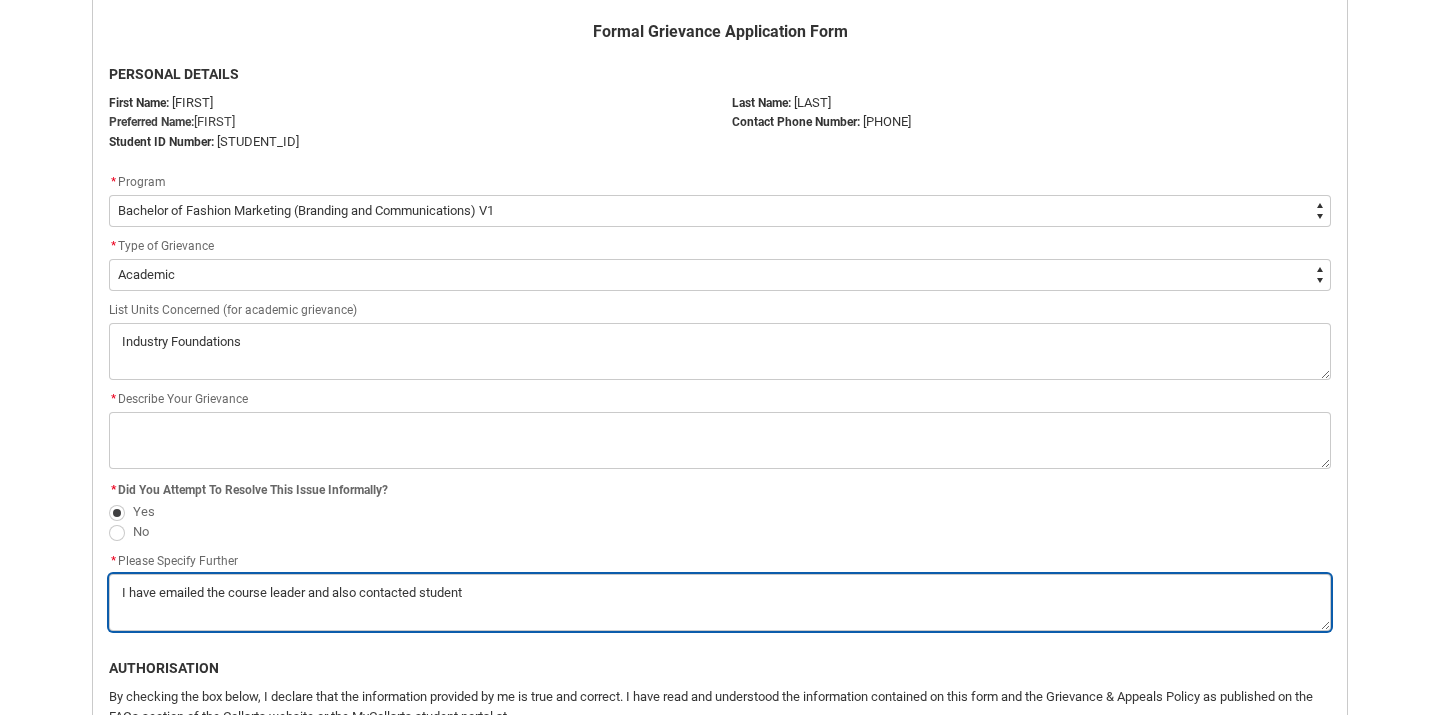 type on "I have emailed the course leader and also contacted student" 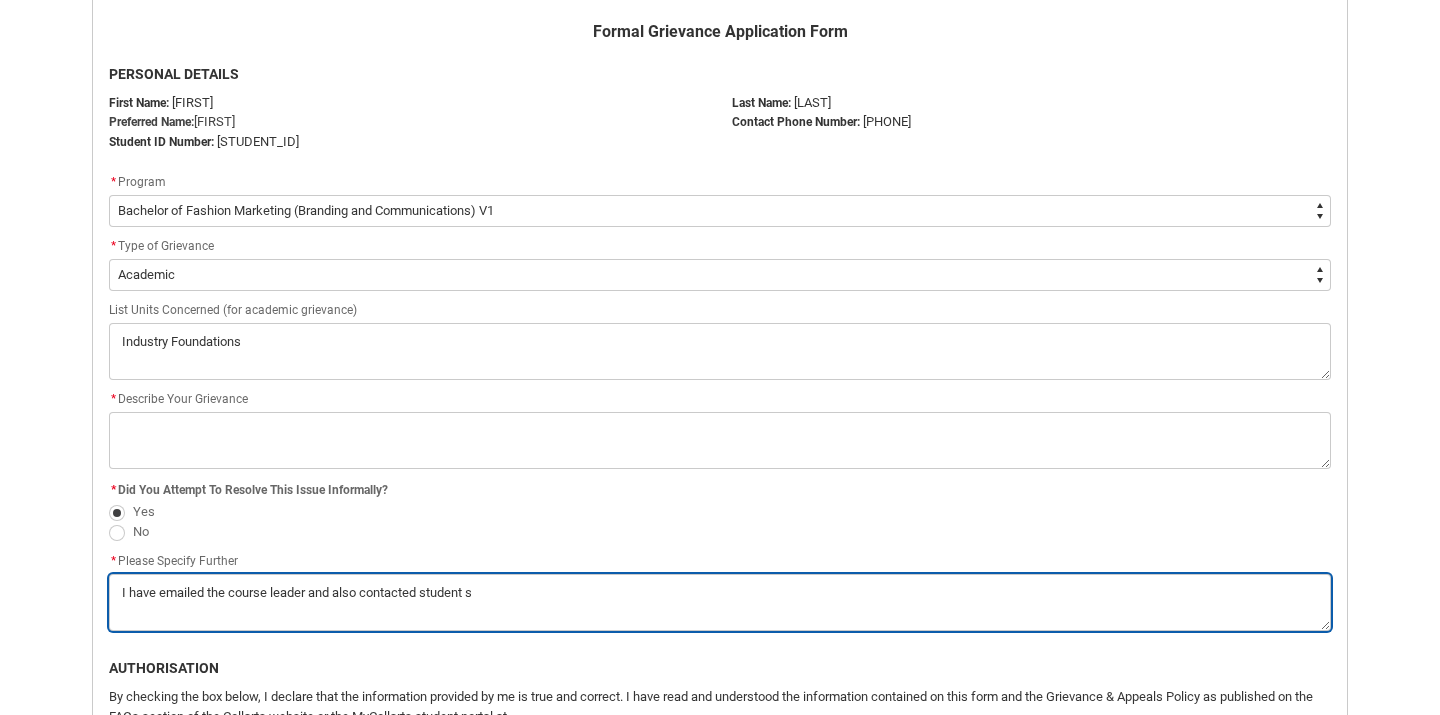 type on "I have emailed the course leader and also contacted student se" 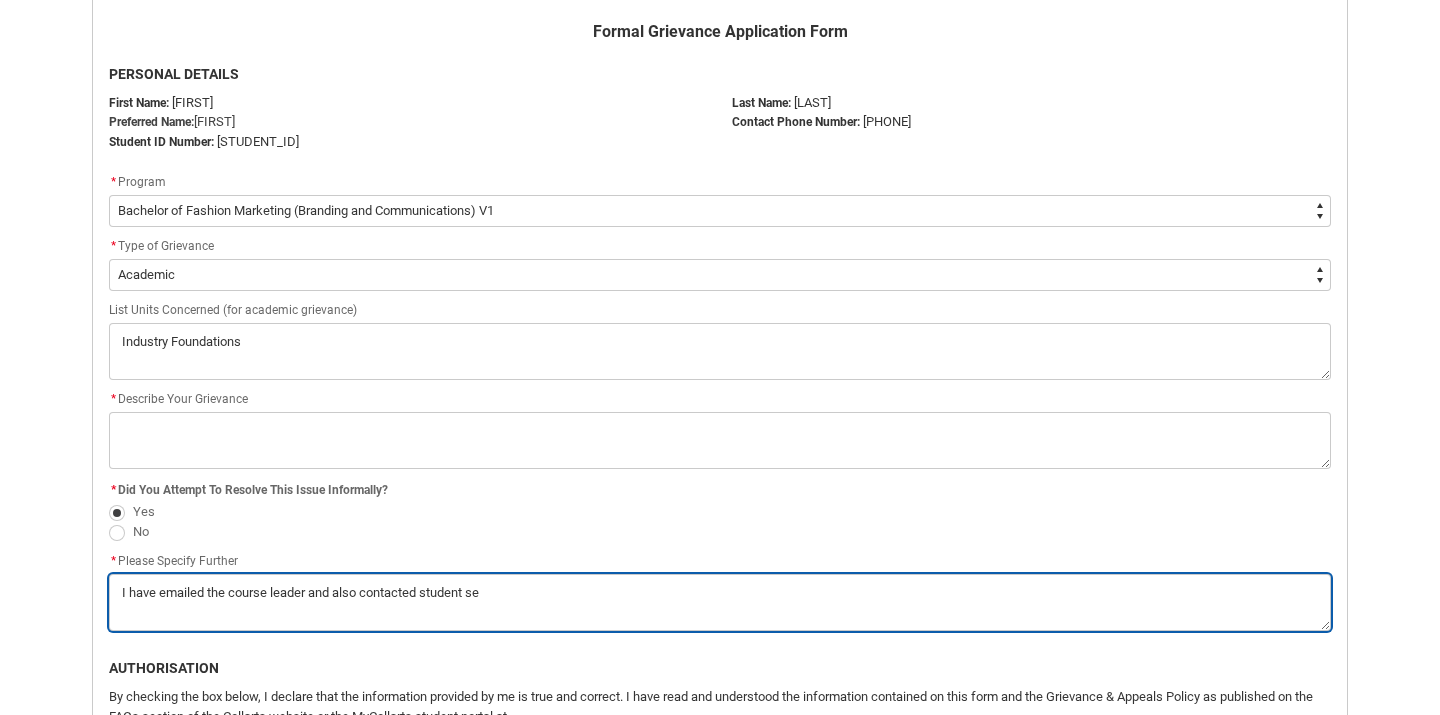 type on "I have emailed the course leader and also contacted student ser" 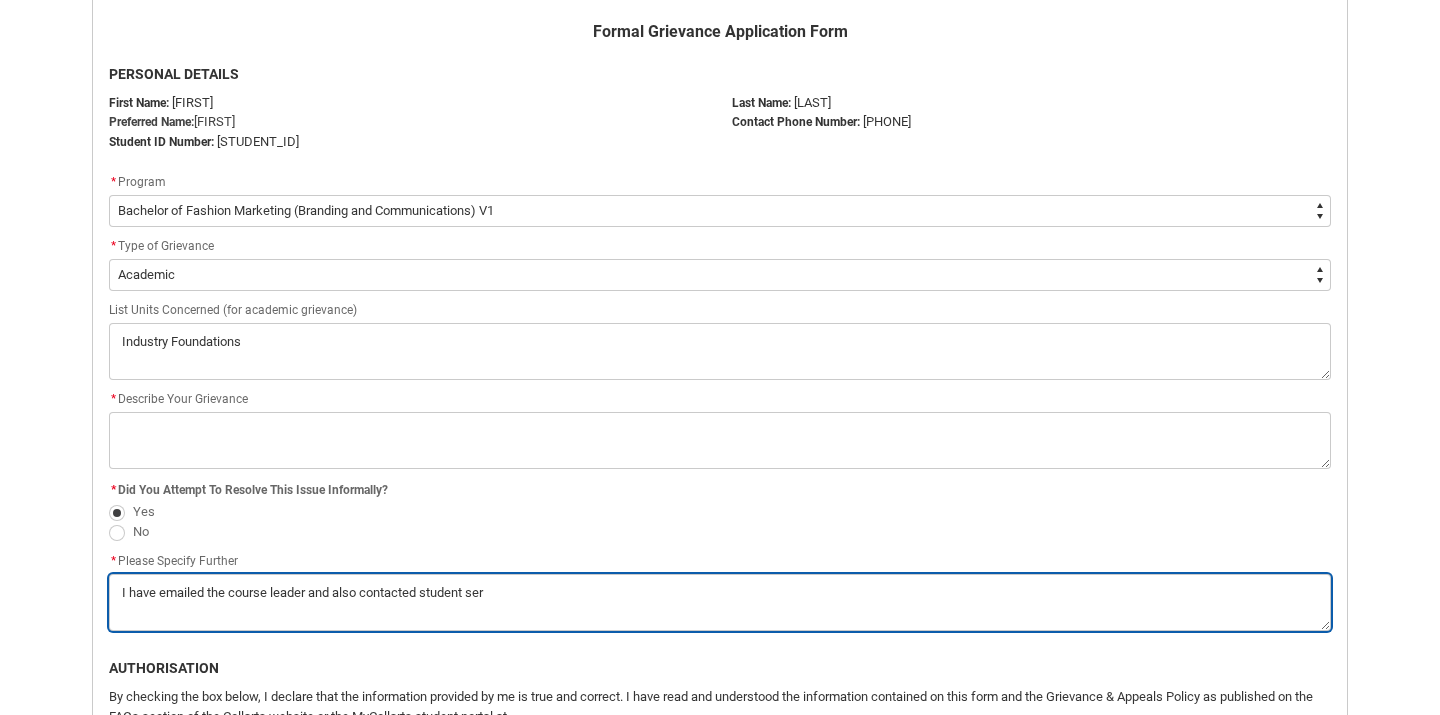 type on "I have emailed the course leader and also contacted student serv" 